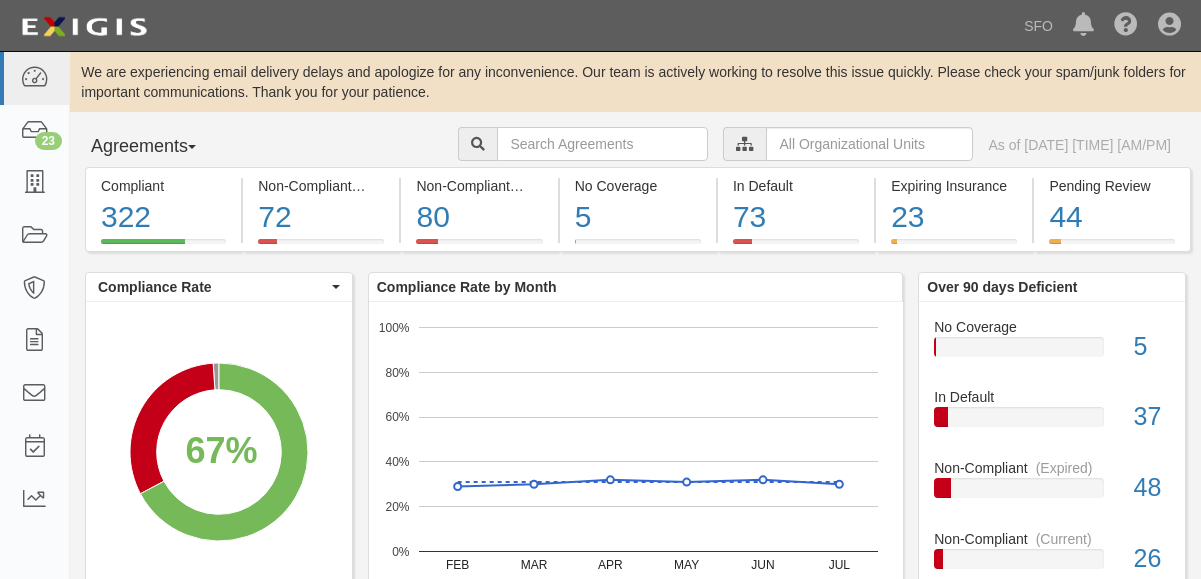scroll, scrollTop: 0, scrollLeft: 0, axis: both 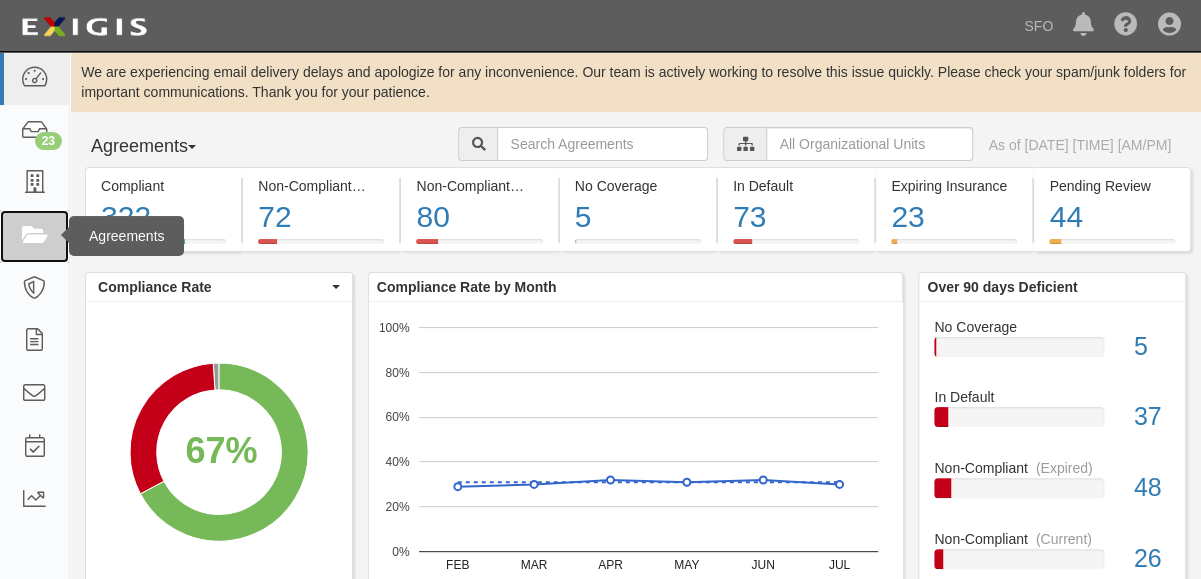 click at bounding box center (34, 236) 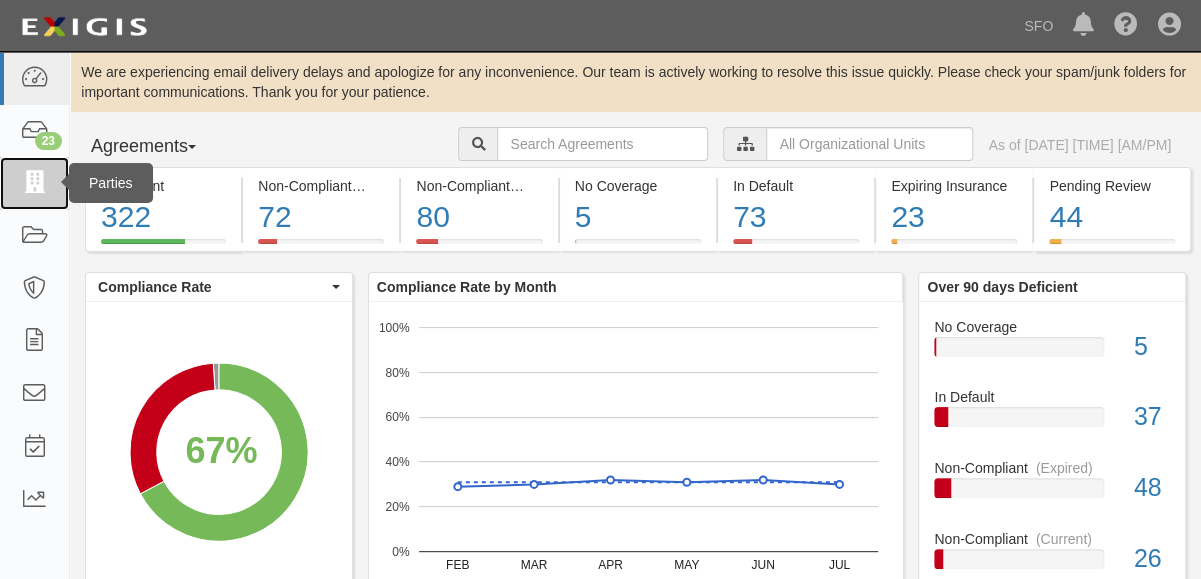 click at bounding box center [34, 183] 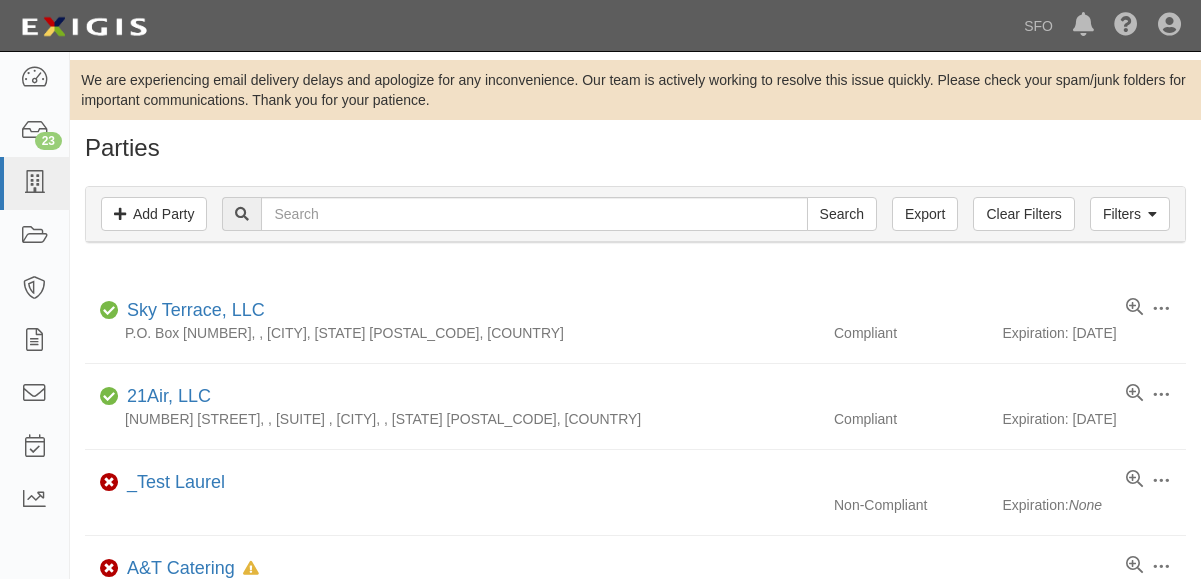 scroll, scrollTop: 0, scrollLeft: 0, axis: both 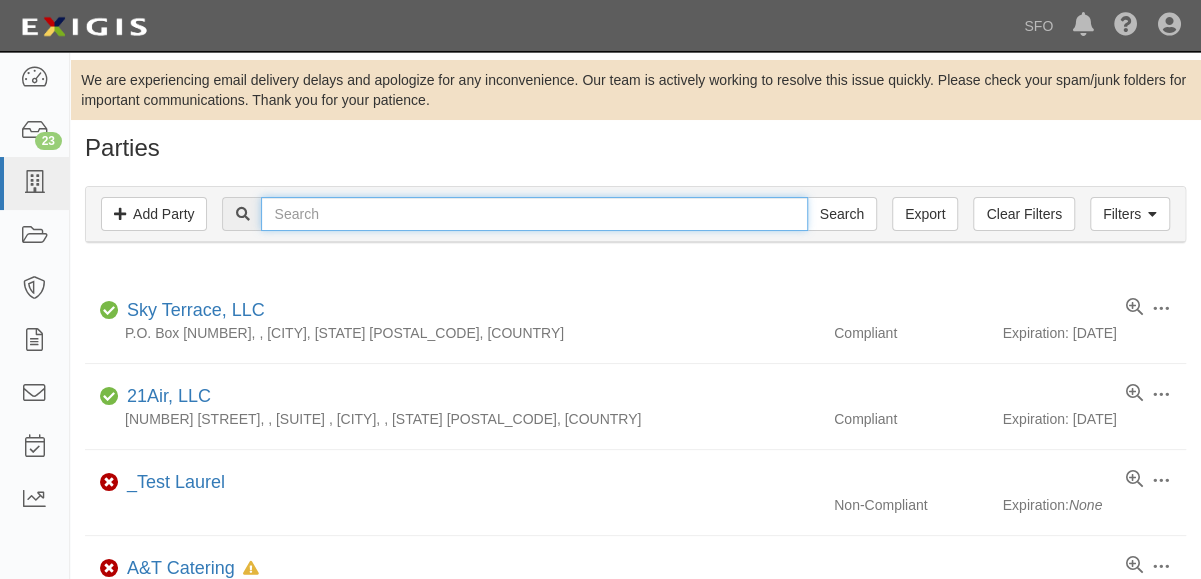 click at bounding box center [534, 214] 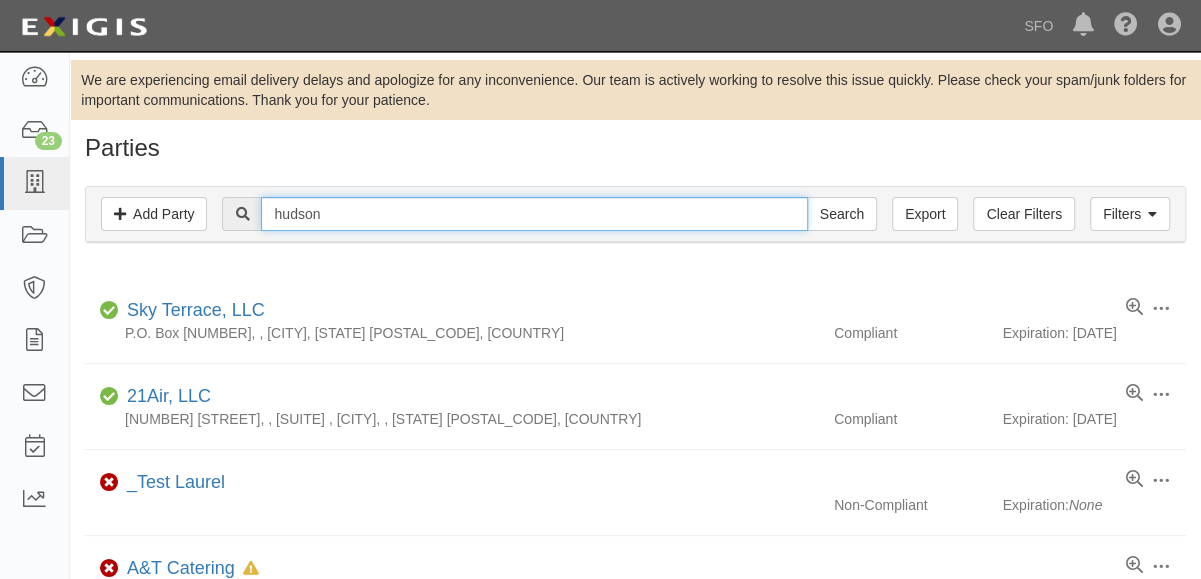 type on "hudson" 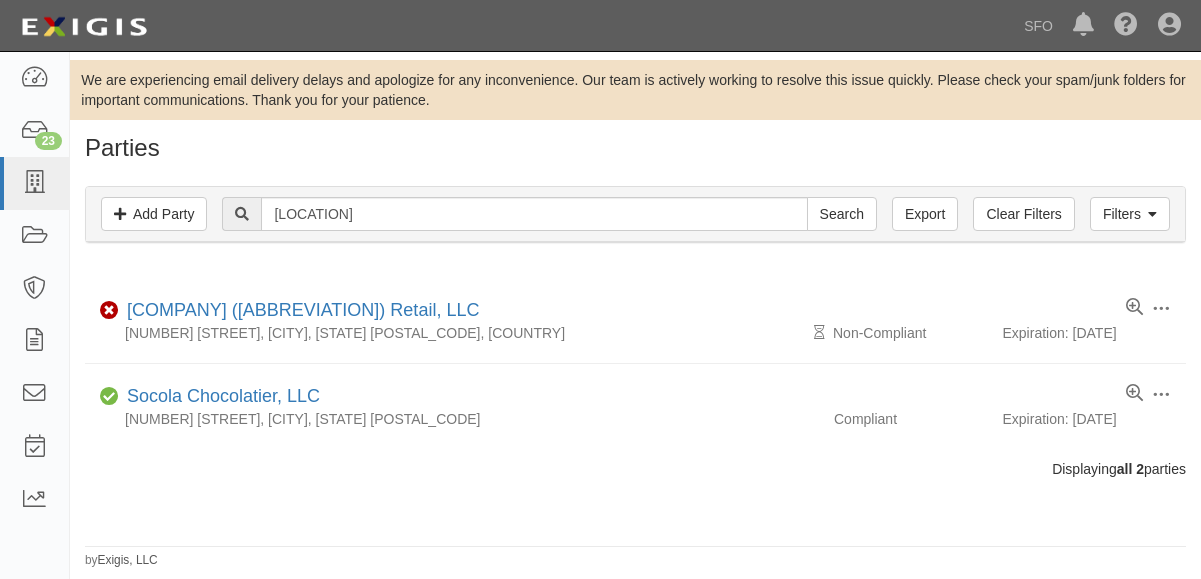 scroll, scrollTop: 0, scrollLeft: 0, axis: both 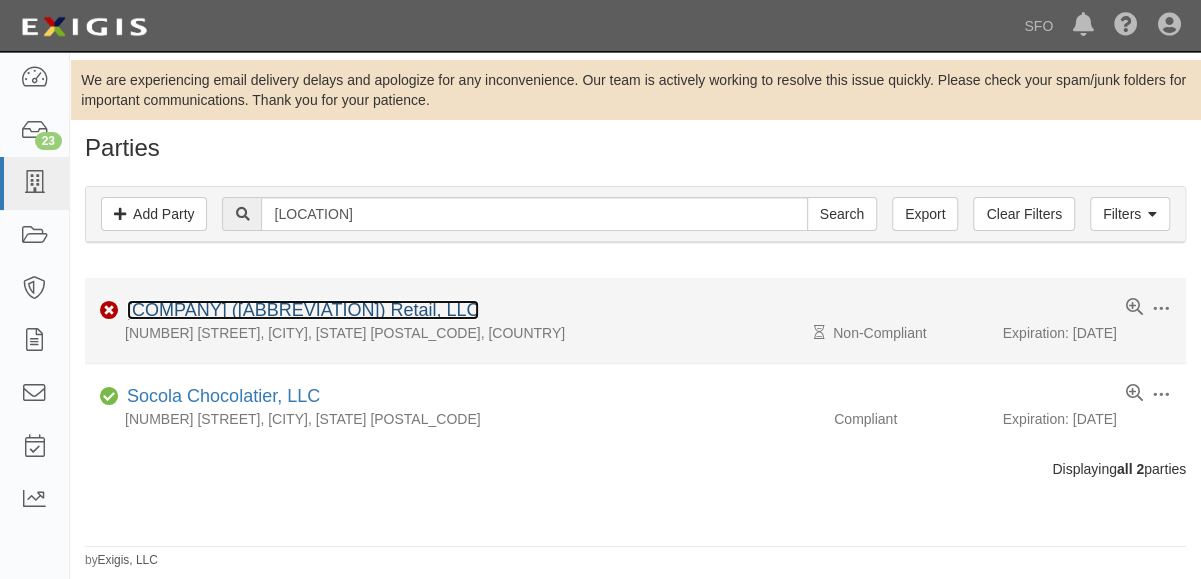 click on "Hudson Group (HG) Retail, LLC" at bounding box center [303, 310] 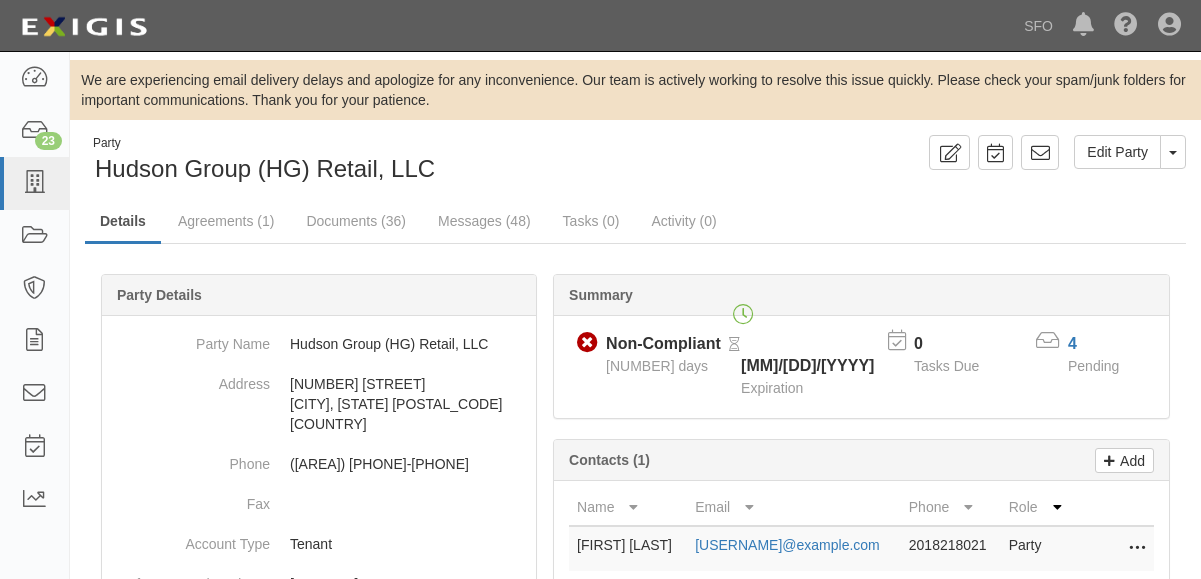 scroll, scrollTop: 0, scrollLeft: 0, axis: both 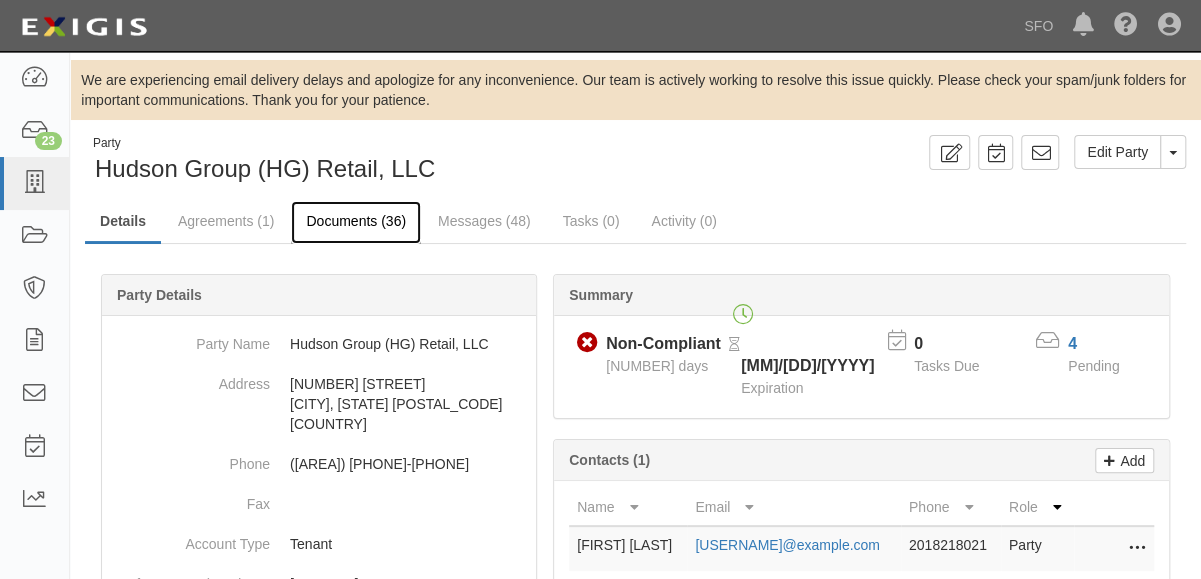 click on "Documents (36)" at bounding box center [356, 222] 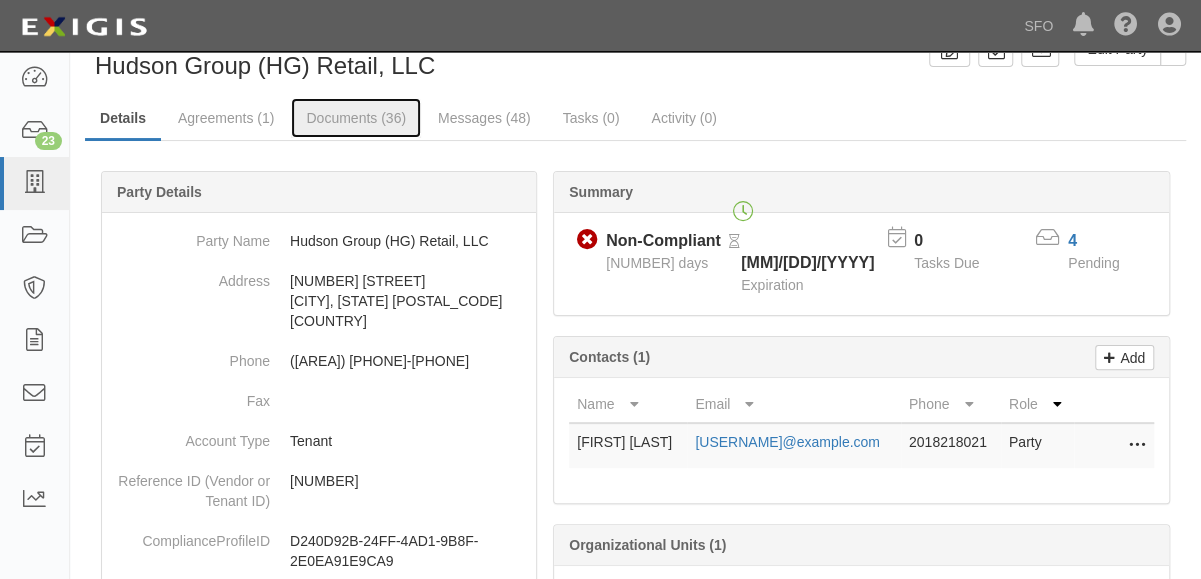 scroll, scrollTop: 200, scrollLeft: 0, axis: vertical 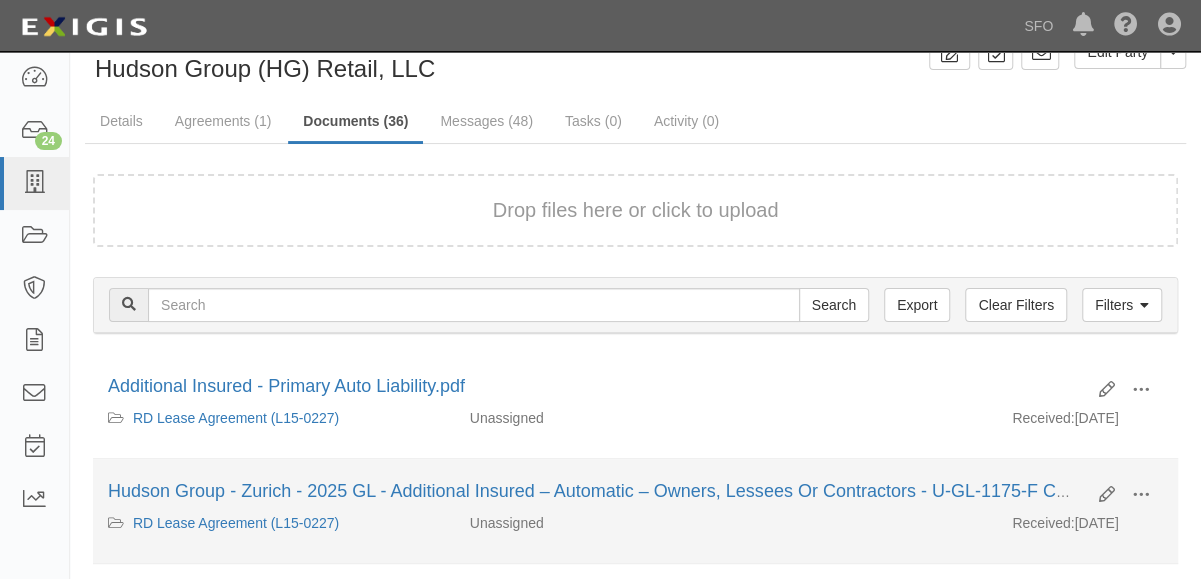 click on "Edit
View
View details
Archive
Hudson Group - Zurich - 2025 GL - Additional Insured – Automatic – Owners, Lessees Or Contractors - U-GL-1175-F CW (04-13).pdf" at bounding box center [635, 496] 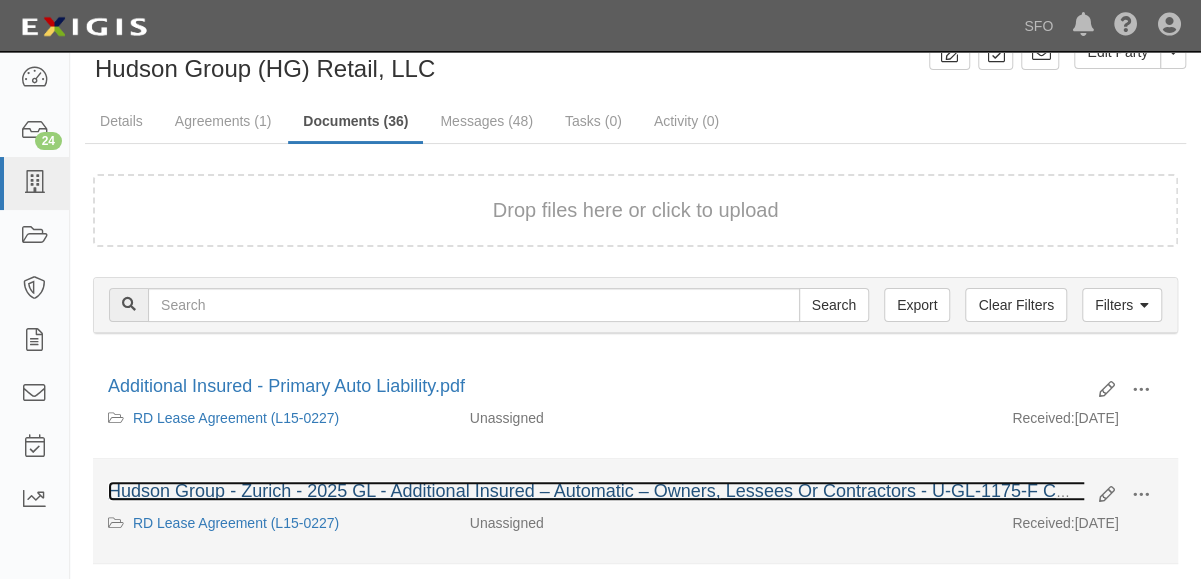 click on "Hudson Group - Zurich - 2025 GL - Additional Insured – Automatic – Owners, Lessees Or Contractors - U-GL-1175-F CW (04-13).pdf" at bounding box center [637, 491] 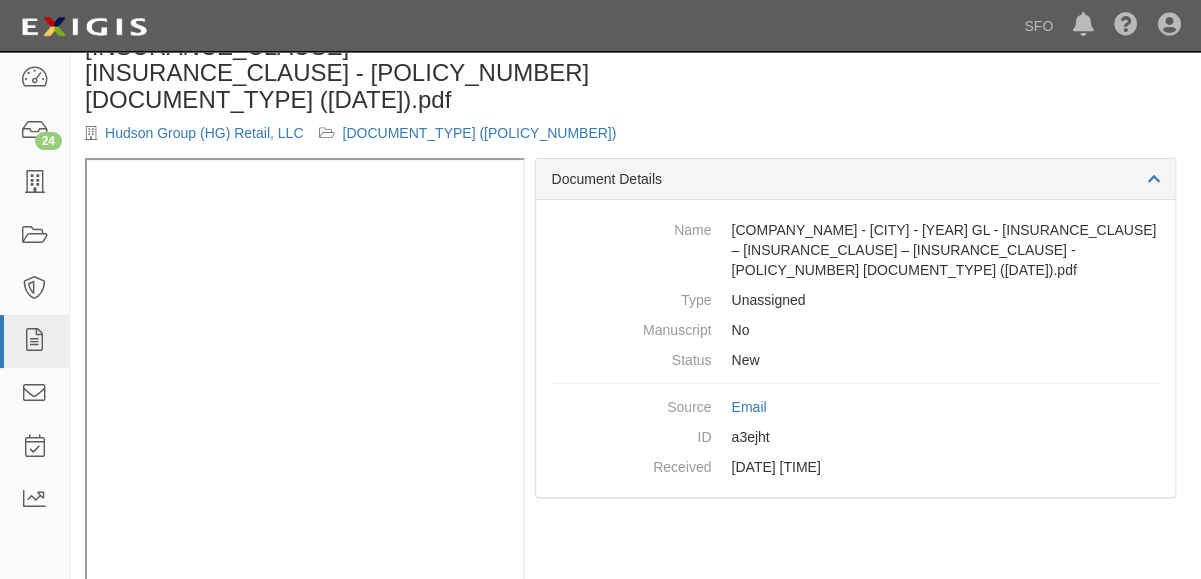 scroll, scrollTop: 0, scrollLeft: 0, axis: both 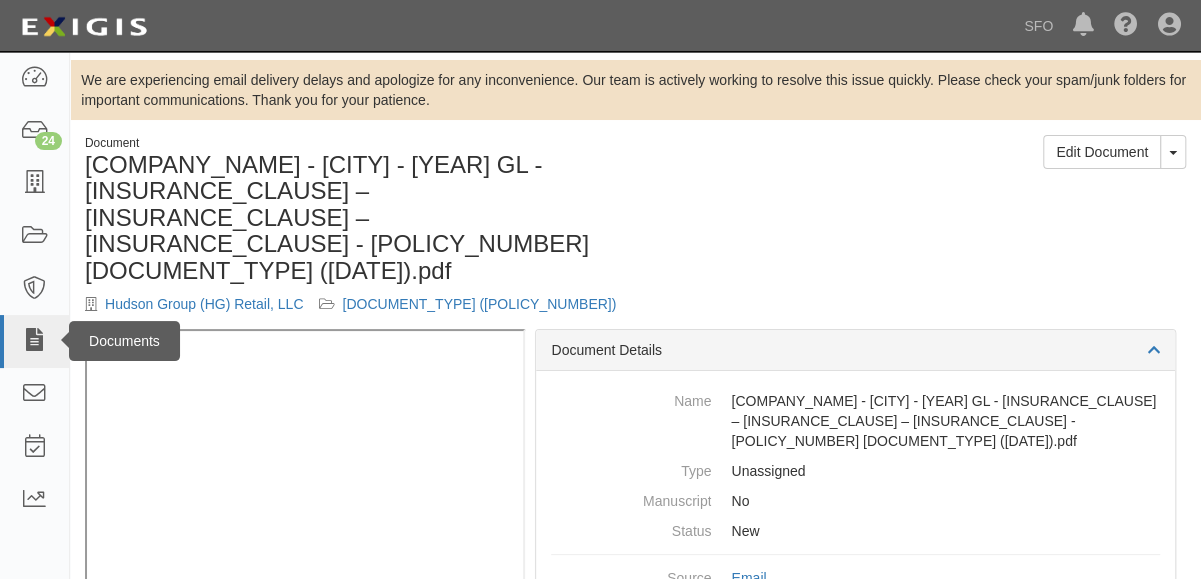 click on "Documents" at bounding box center (124, 341) 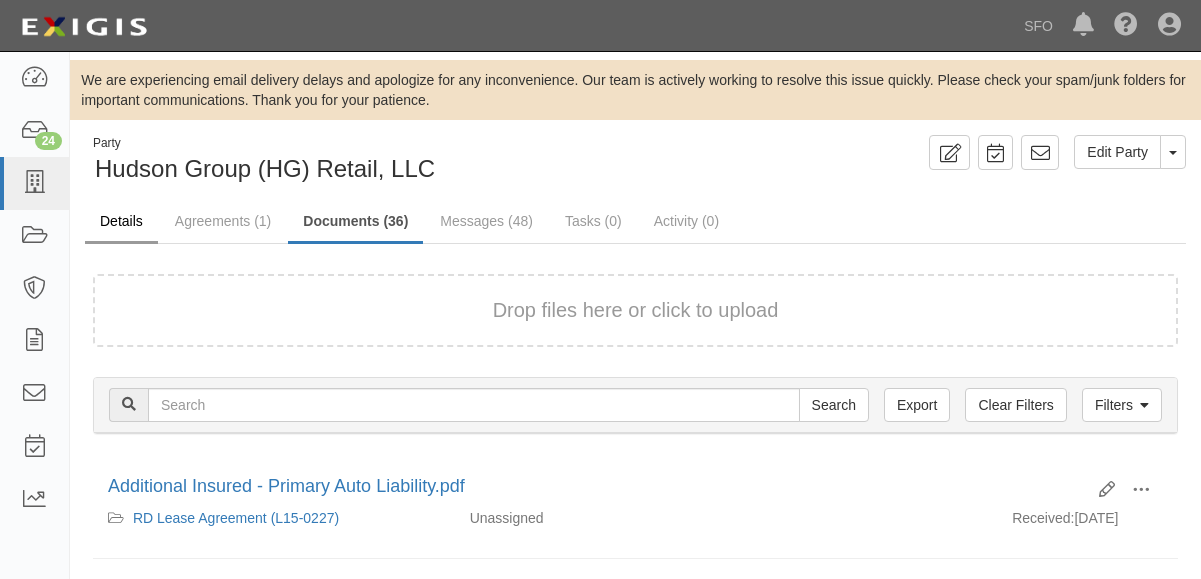 scroll, scrollTop: 98, scrollLeft: 0, axis: vertical 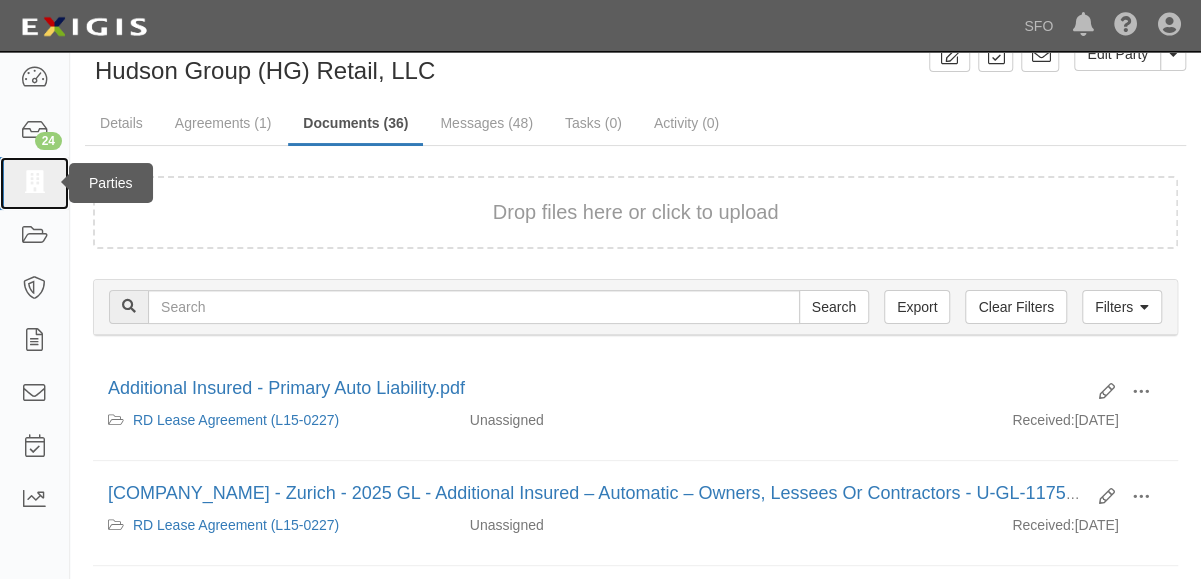click at bounding box center [34, 183] 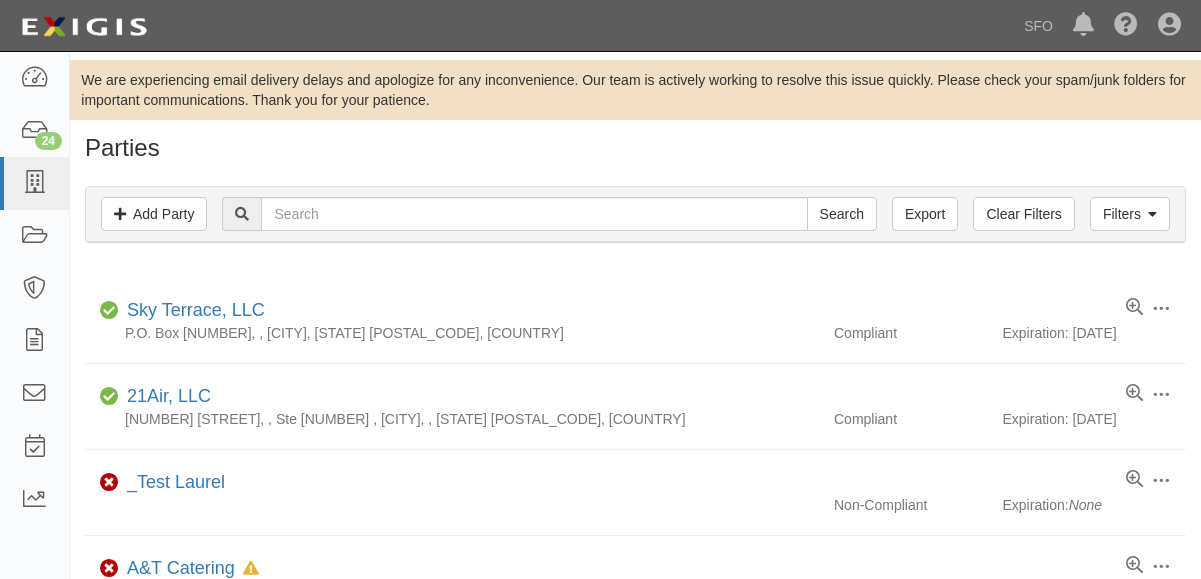 scroll, scrollTop: 0, scrollLeft: 0, axis: both 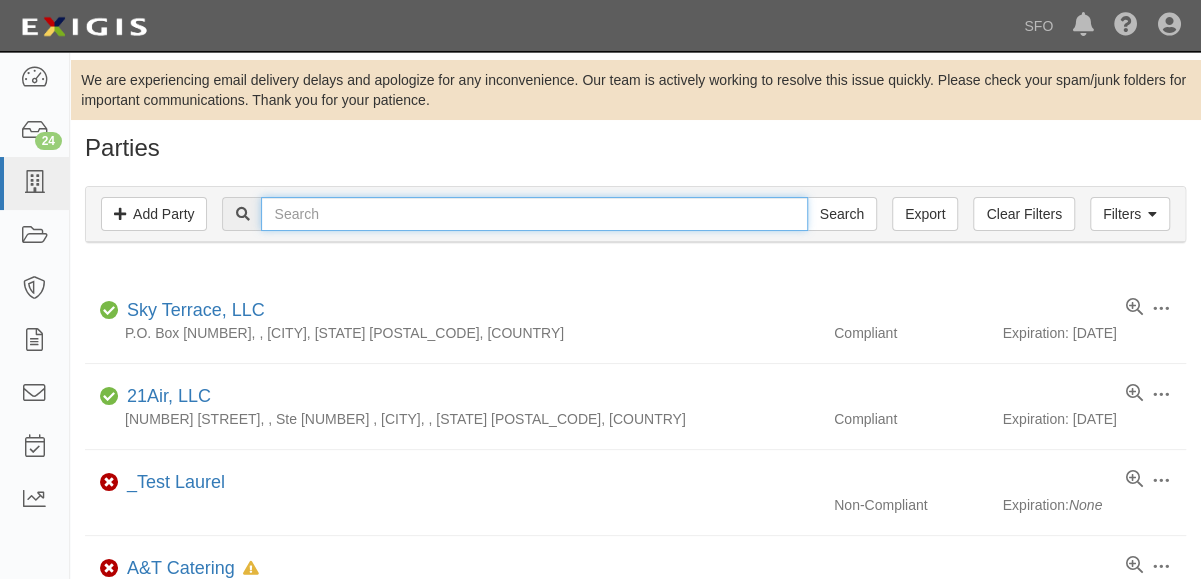 click at bounding box center (534, 214) 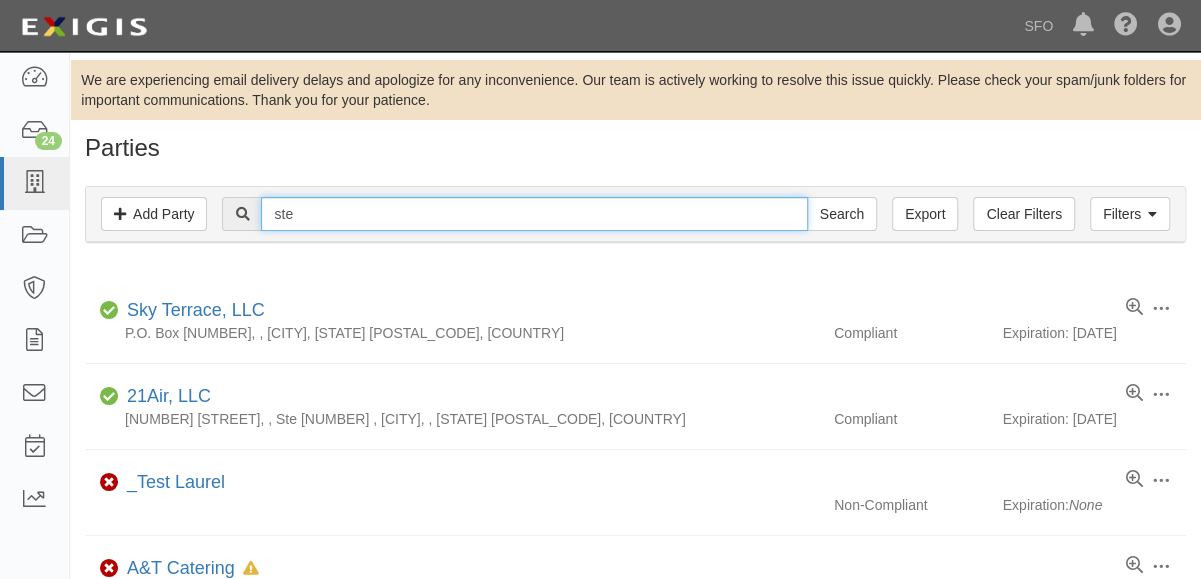 type on "ste" 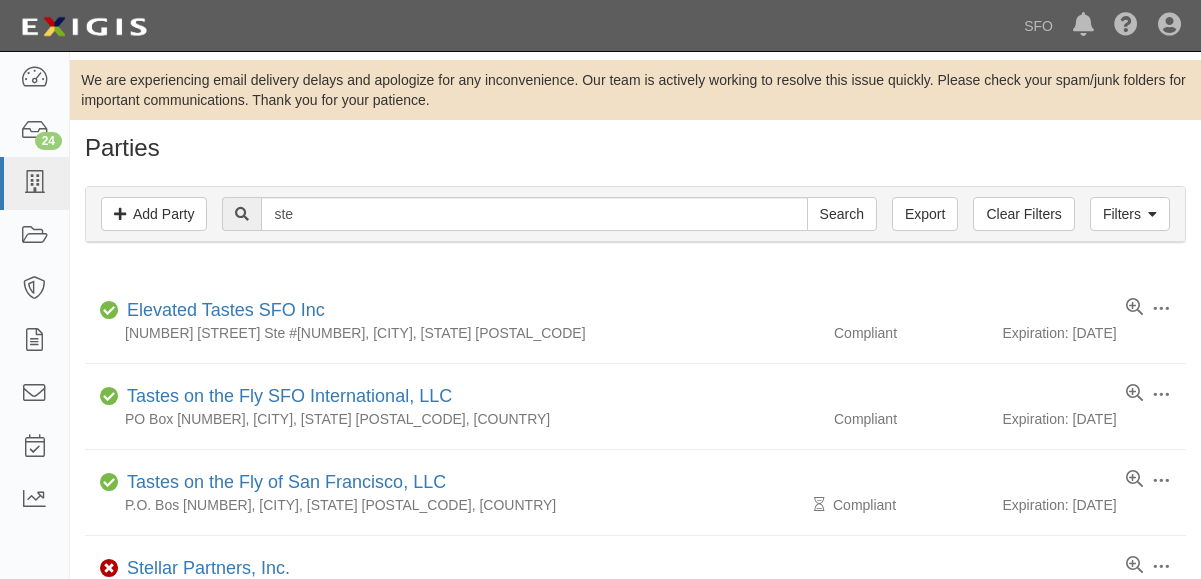 scroll, scrollTop: 0, scrollLeft: 0, axis: both 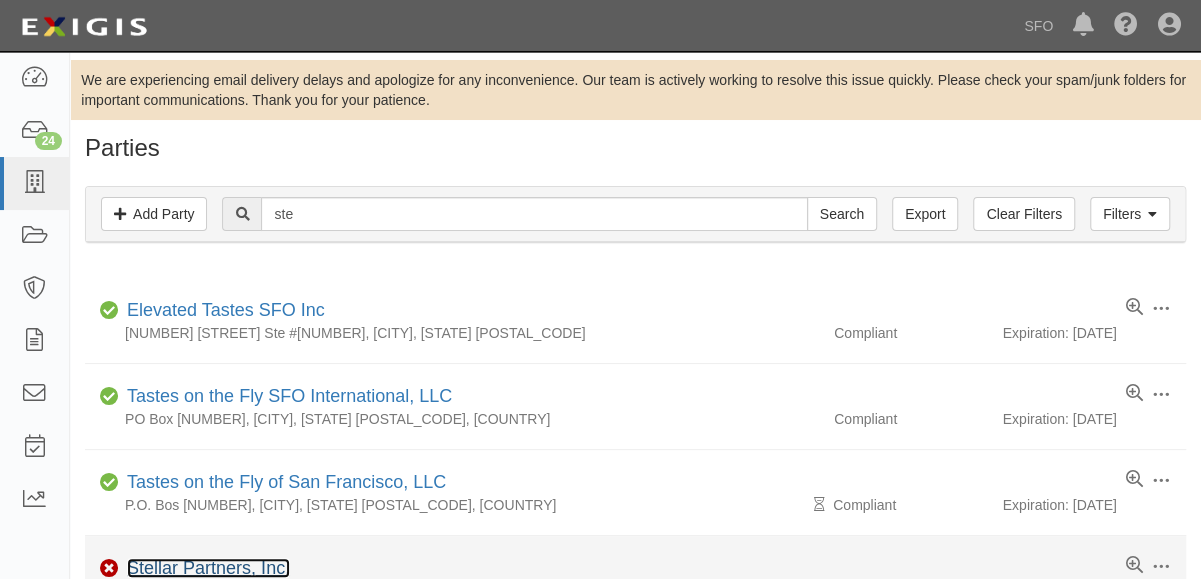 click on "Stellar Partners, Inc." at bounding box center [208, 568] 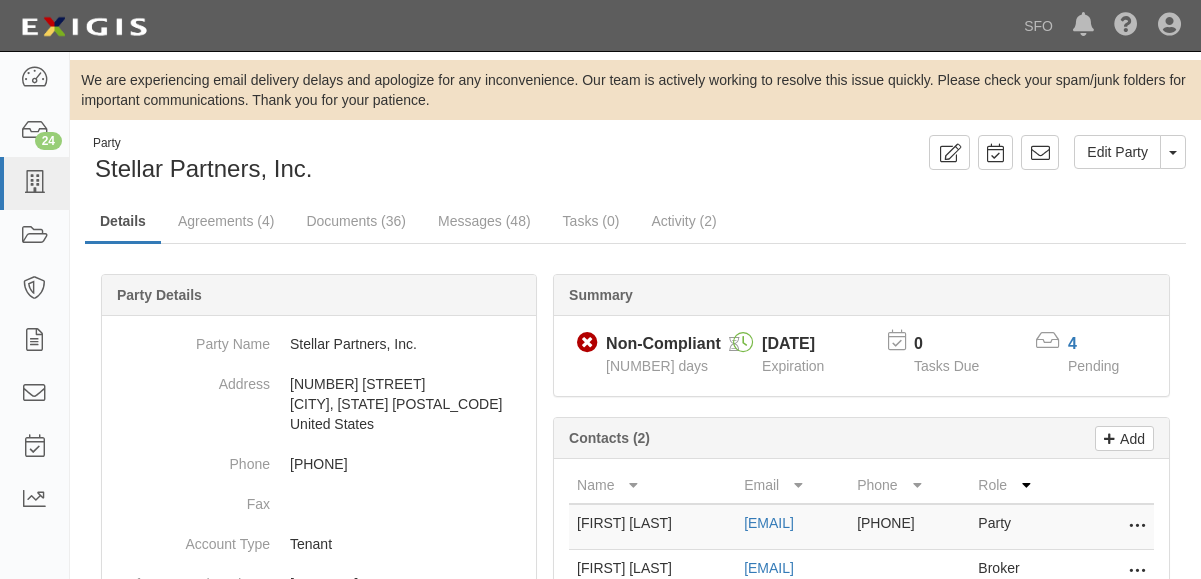 scroll, scrollTop: 0, scrollLeft: 0, axis: both 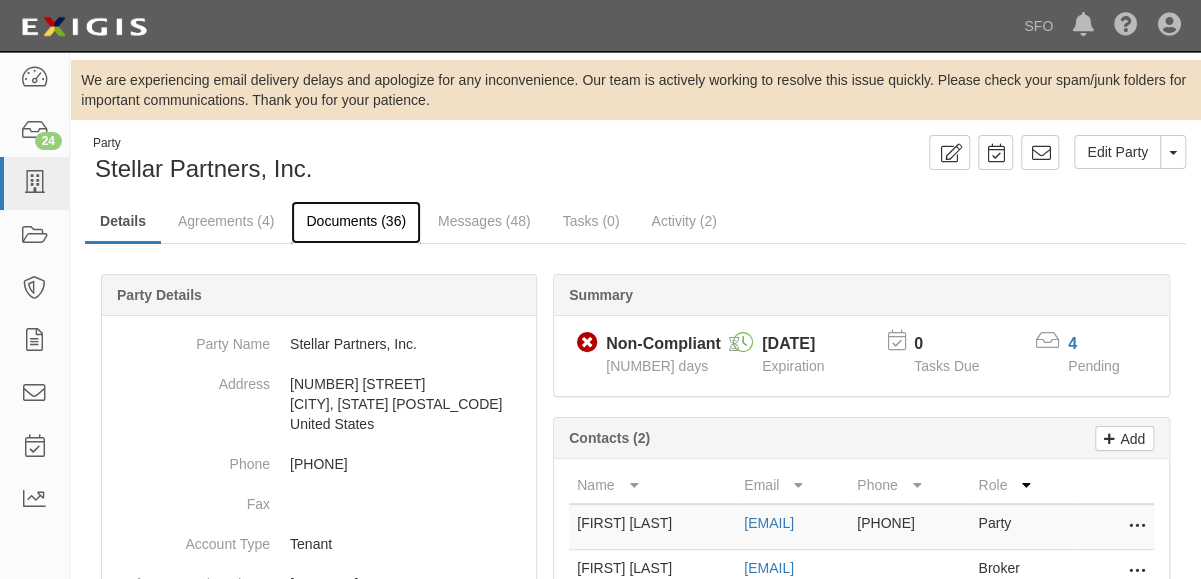 click on "Documents (36)" at bounding box center (356, 222) 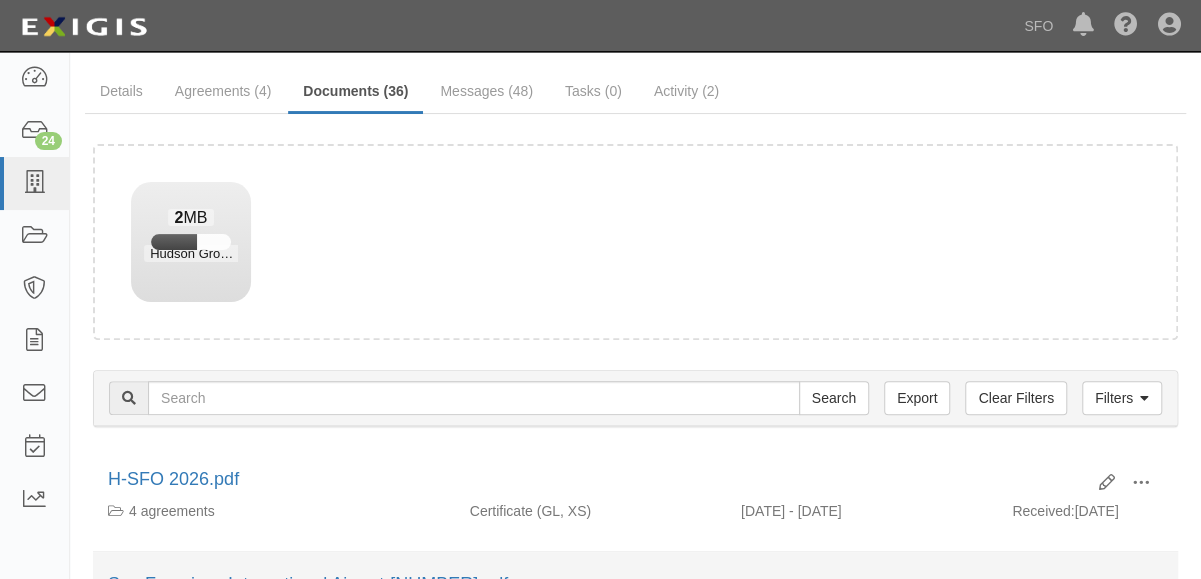 scroll, scrollTop: 200, scrollLeft: 0, axis: vertical 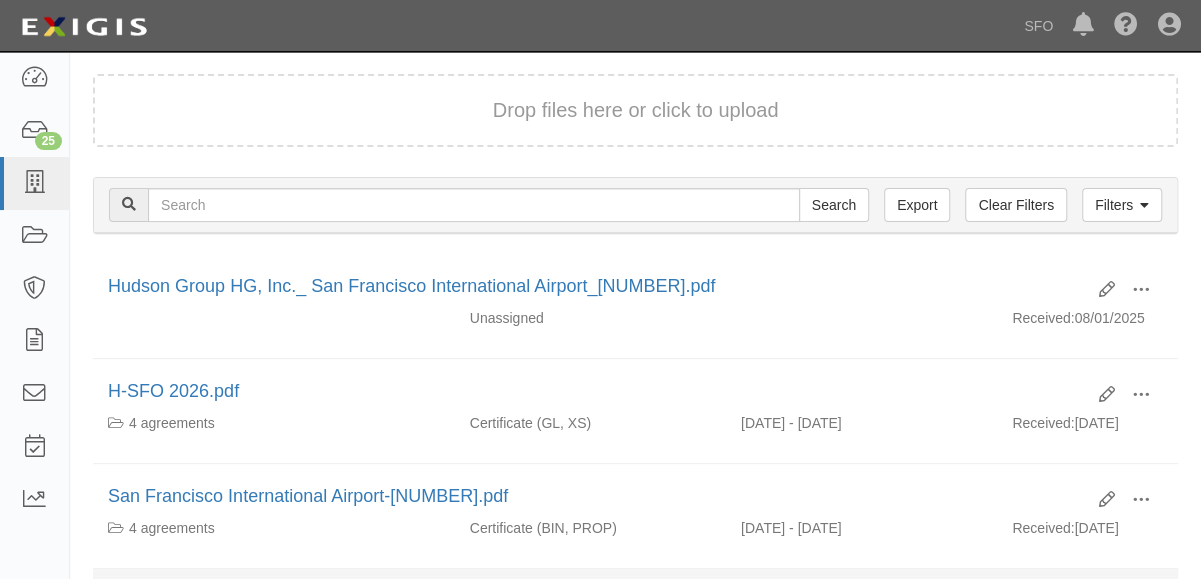 click on "Edit
View
View details
Archive
Attachment-_a7b537c3-2757-4542-9a3b-63d8910c0985_.pdf
4 agreements
Endorsement
Received:
03/19/2025" at bounding box center (635, 621) 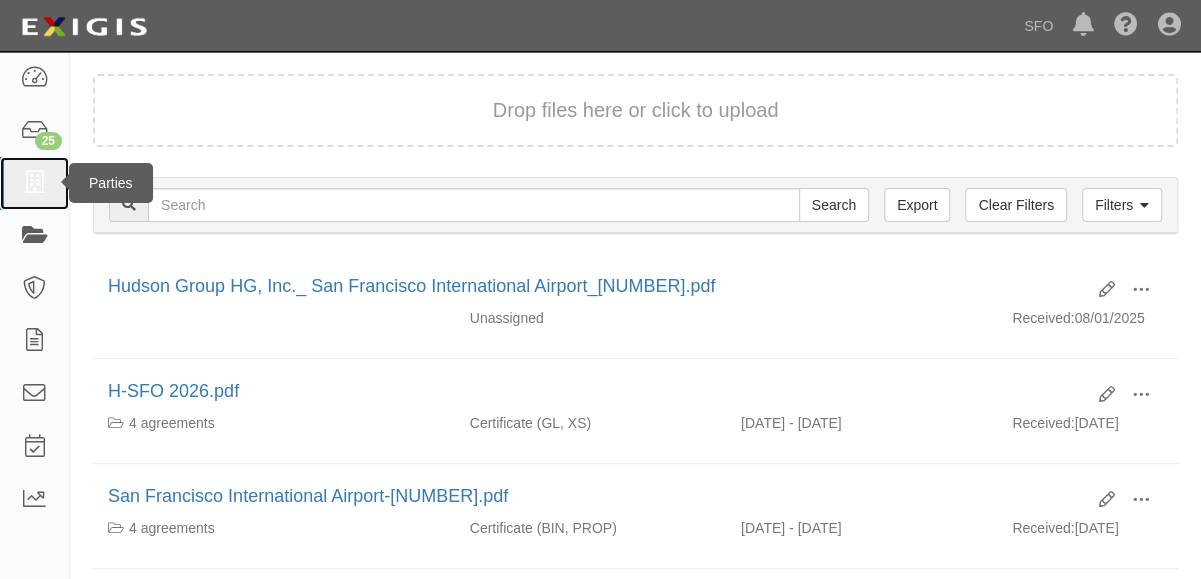 click at bounding box center (34, 183) 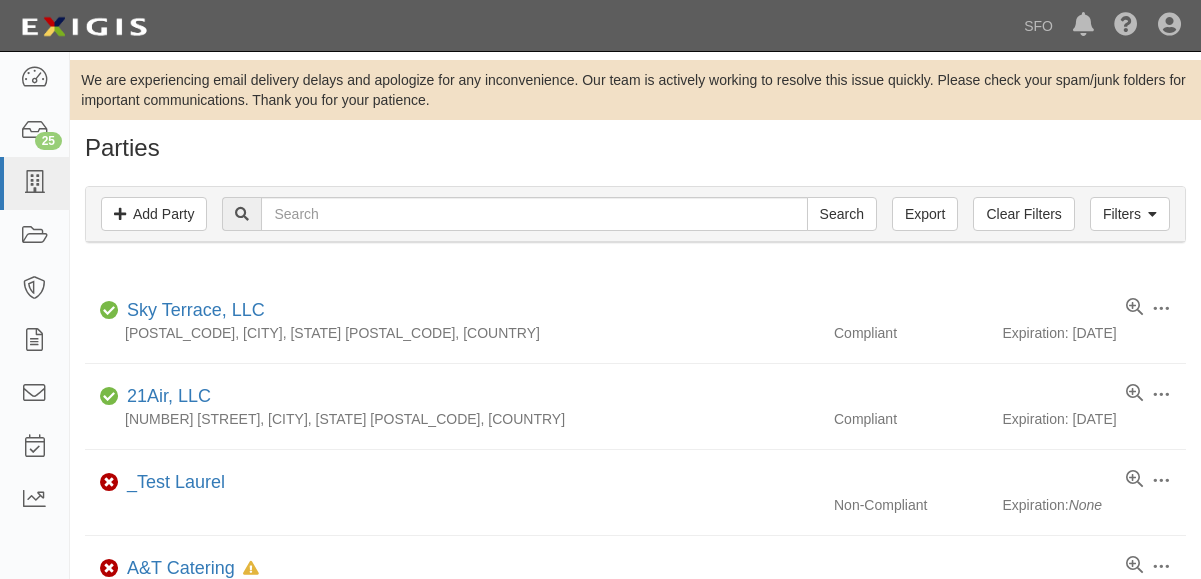 scroll, scrollTop: 0, scrollLeft: 0, axis: both 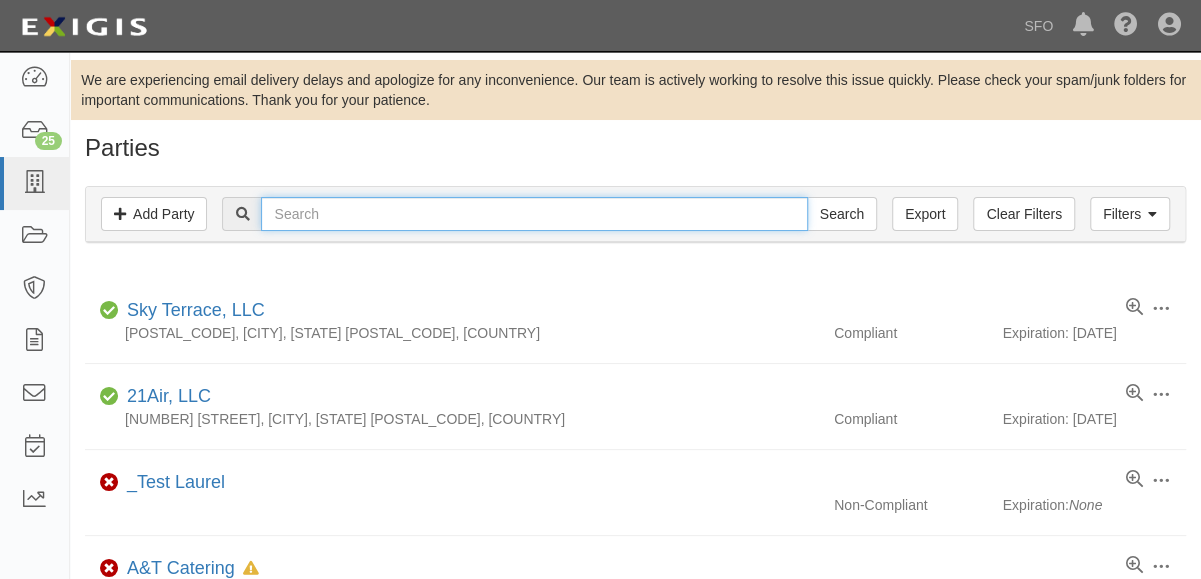 click at bounding box center (534, 214) 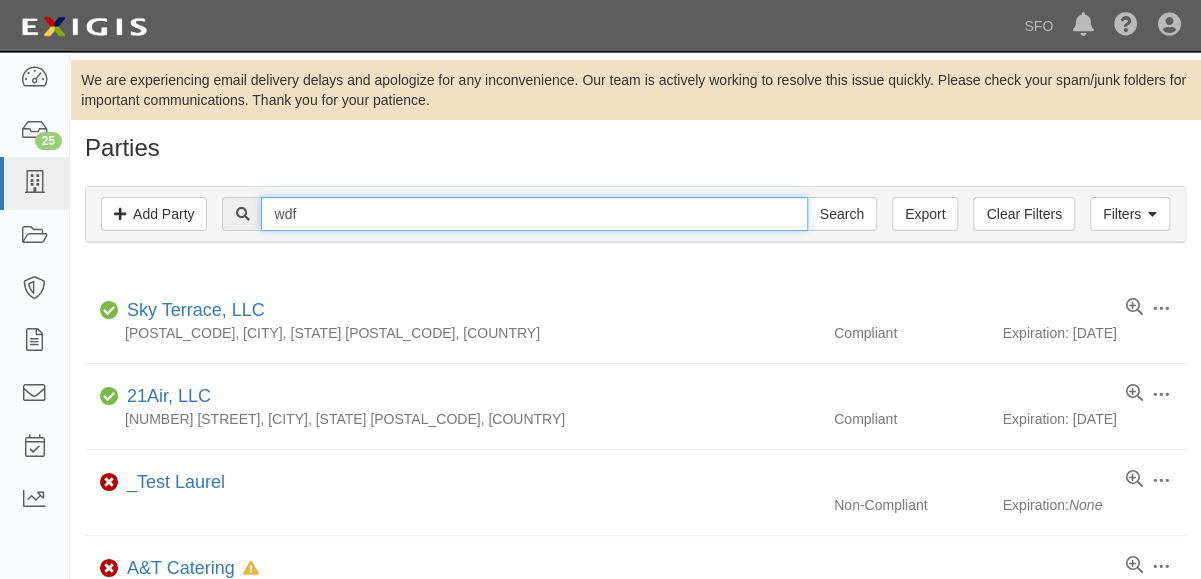 type on "wdf" 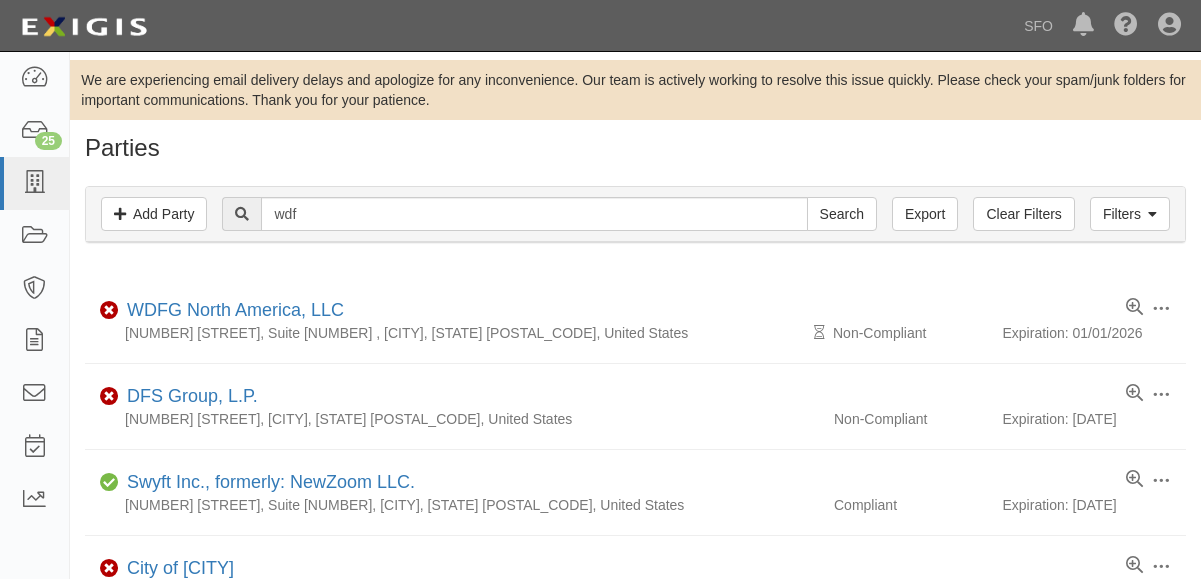 scroll, scrollTop: 0, scrollLeft: 0, axis: both 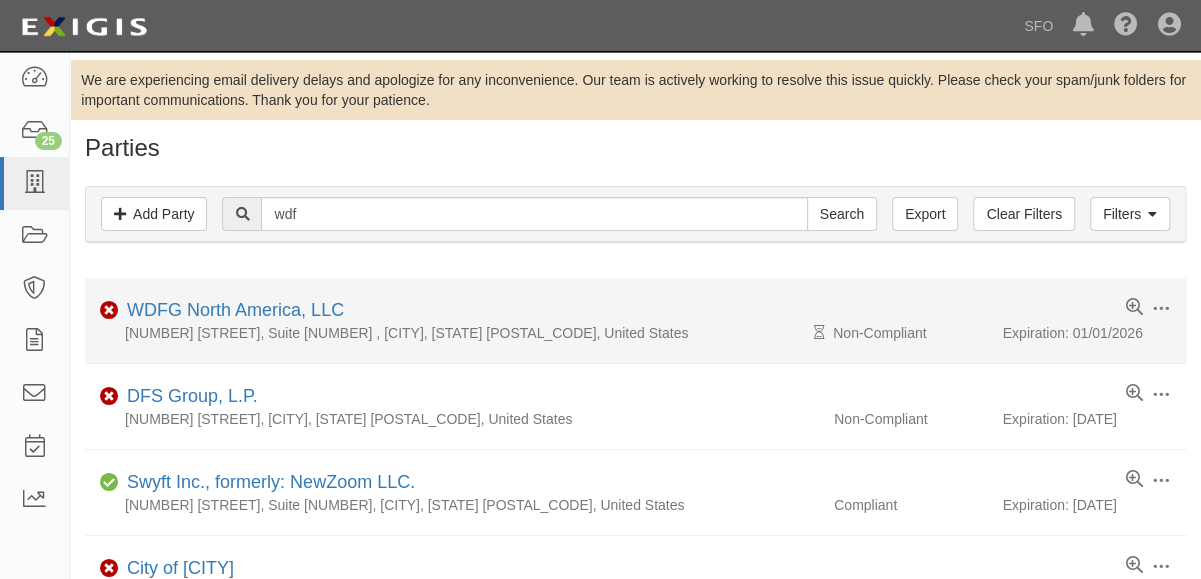 click on "WDFG North America, LLC" at bounding box center (231, 311) 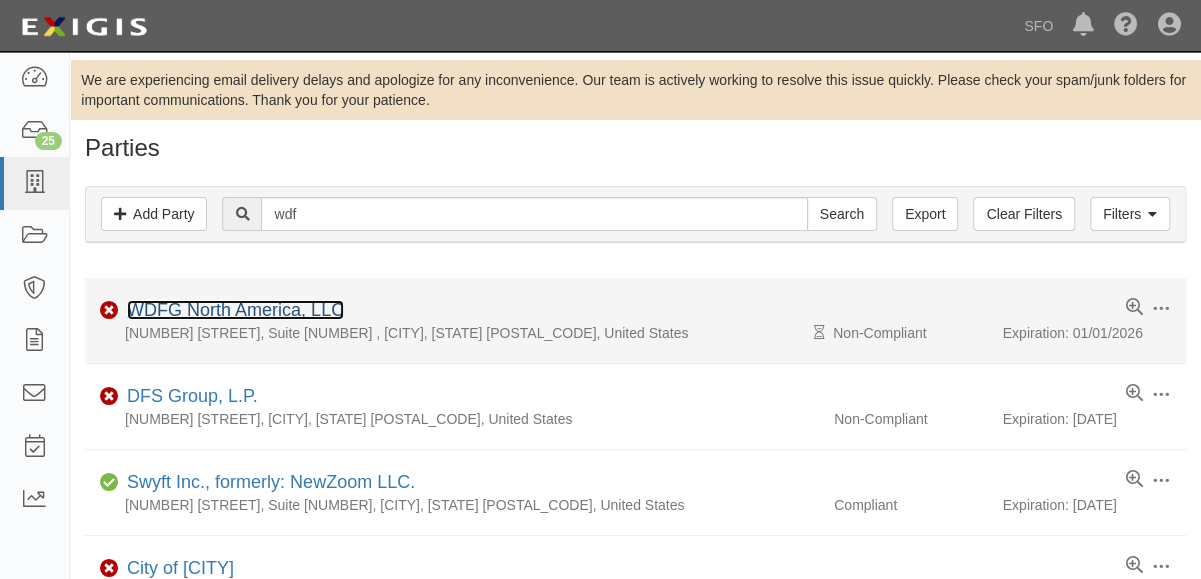 click on "WDFG North America, LLC" at bounding box center (235, 310) 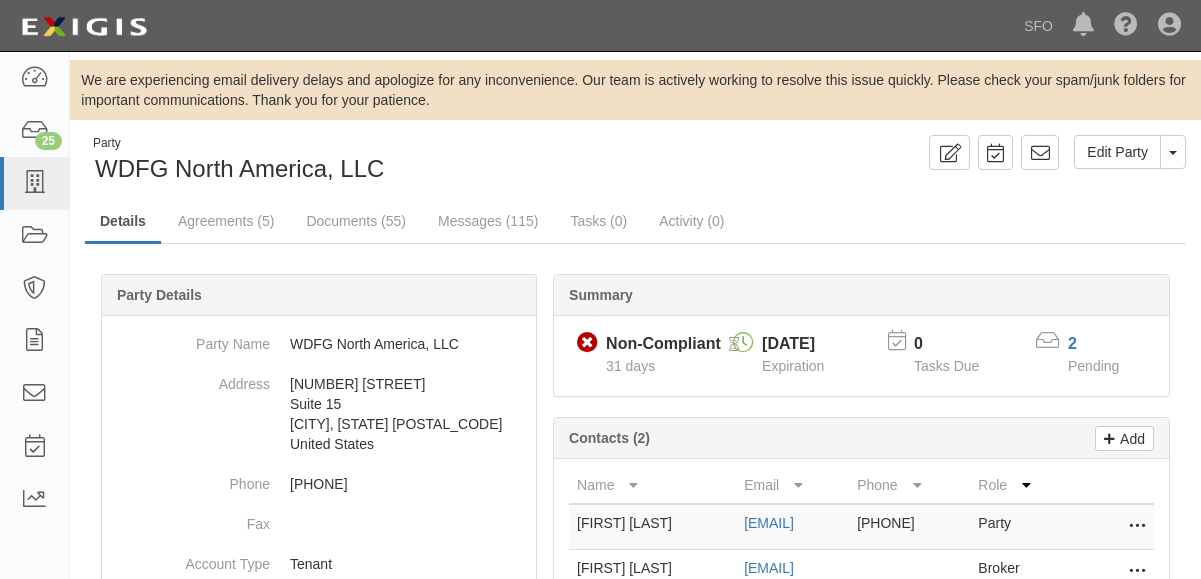 scroll, scrollTop: 0, scrollLeft: 0, axis: both 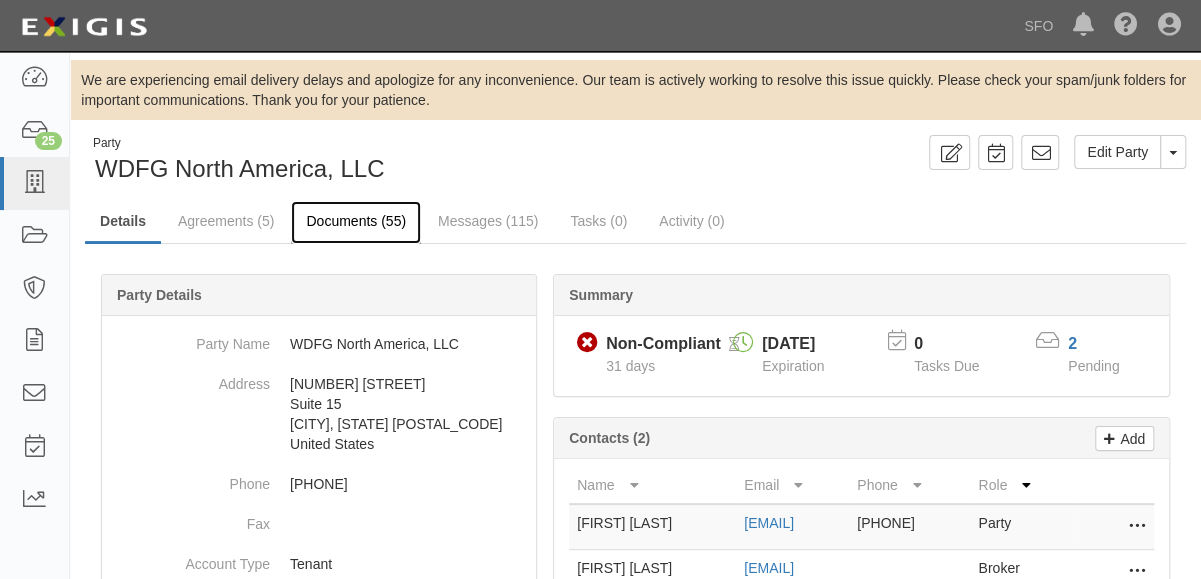 click on "Documents (55)" at bounding box center (356, 222) 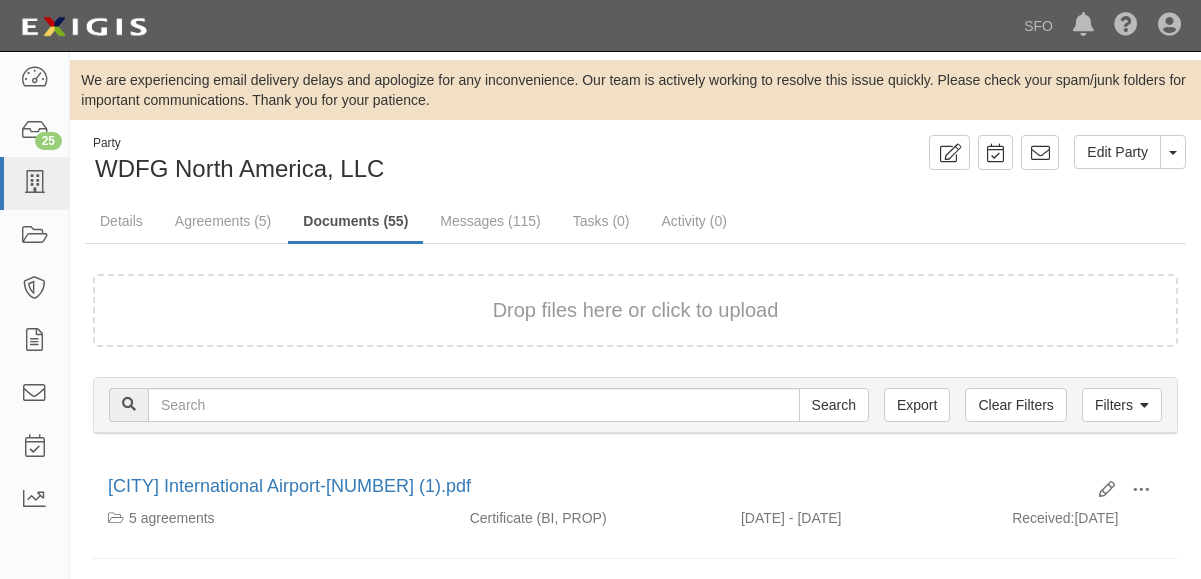 scroll, scrollTop: 0, scrollLeft: 0, axis: both 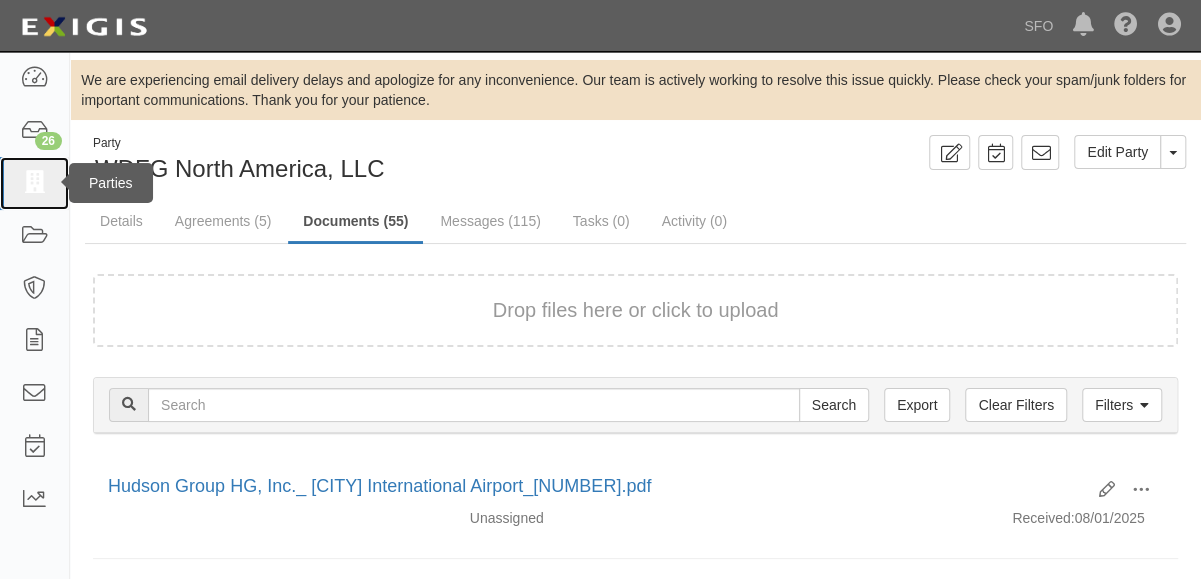 click at bounding box center (34, 183) 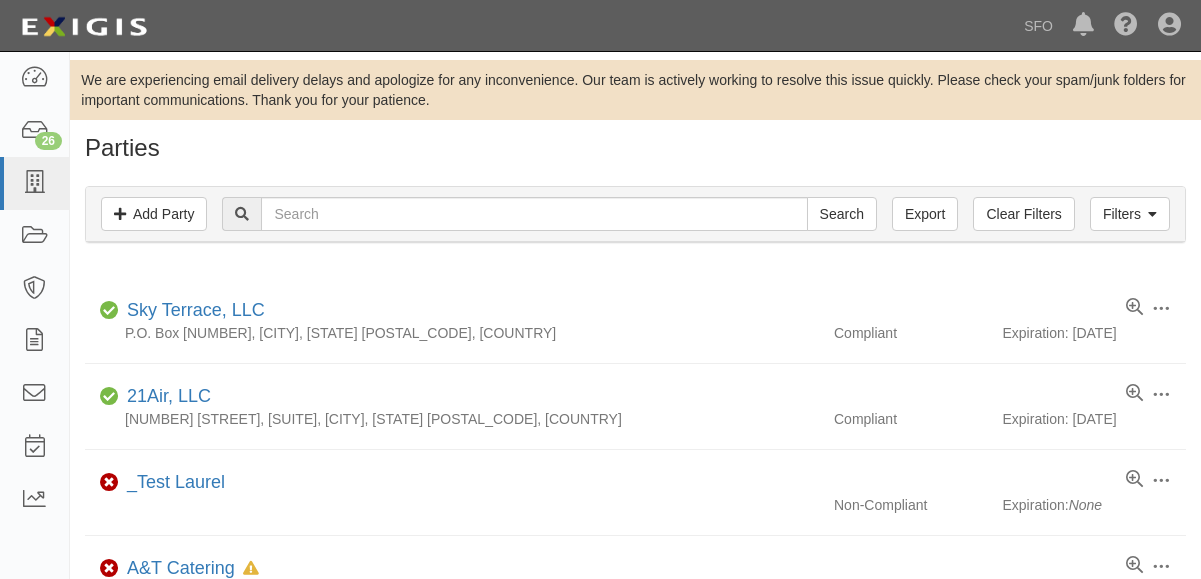 scroll, scrollTop: 0, scrollLeft: 0, axis: both 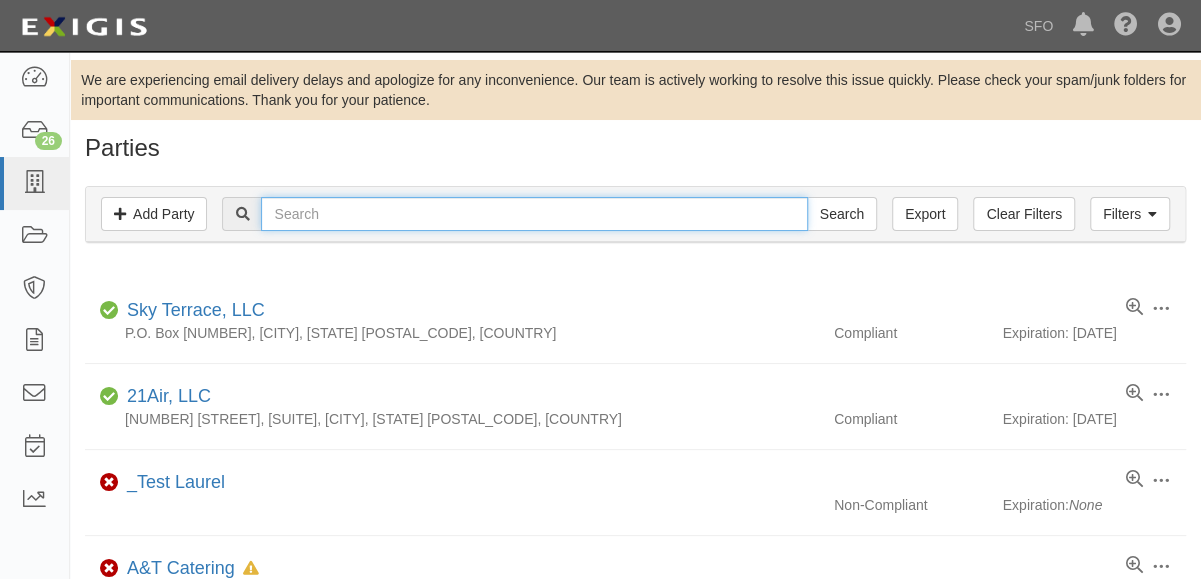 click at bounding box center (534, 214) 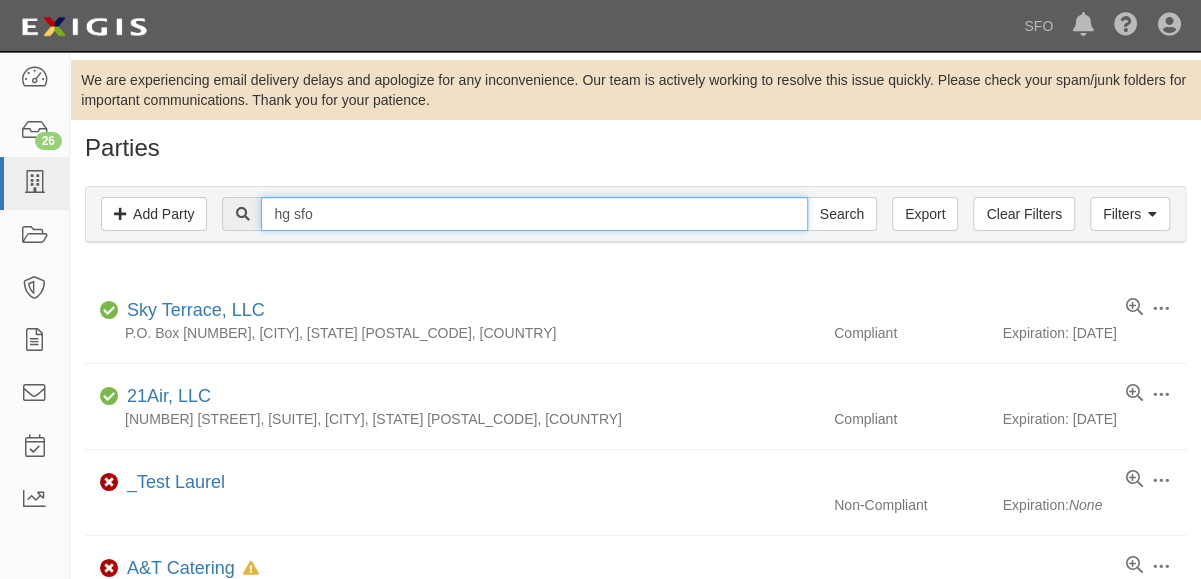 type on "hg sfo" 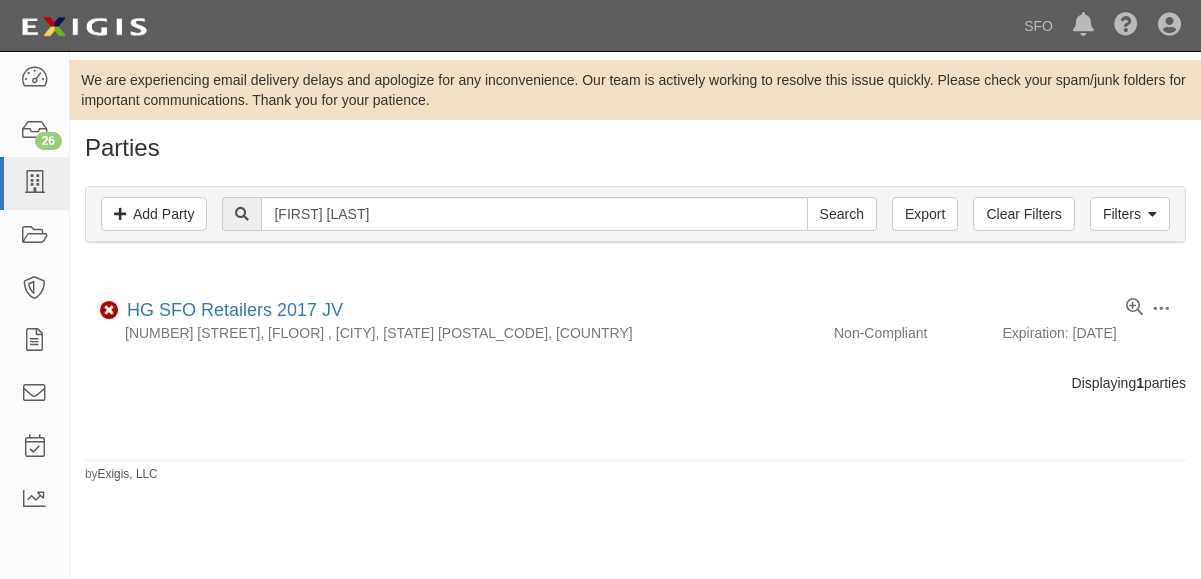 scroll, scrollTop: 0, scrollLeft: 0, axis: both 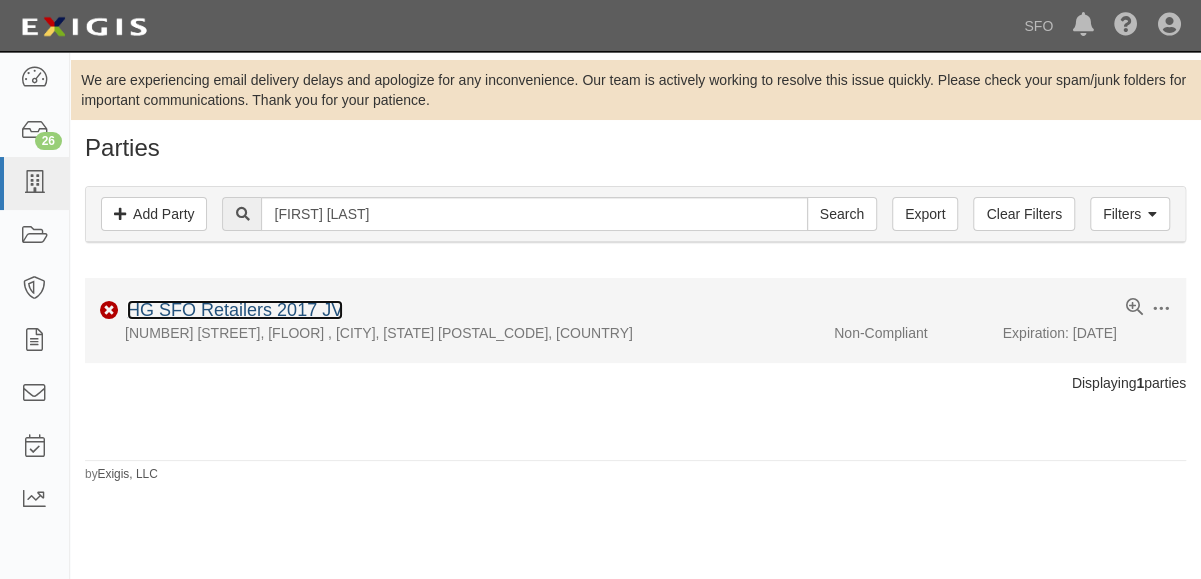 click on "HG SFO Retailers 2017 JV" at bounding box center (235, 310) 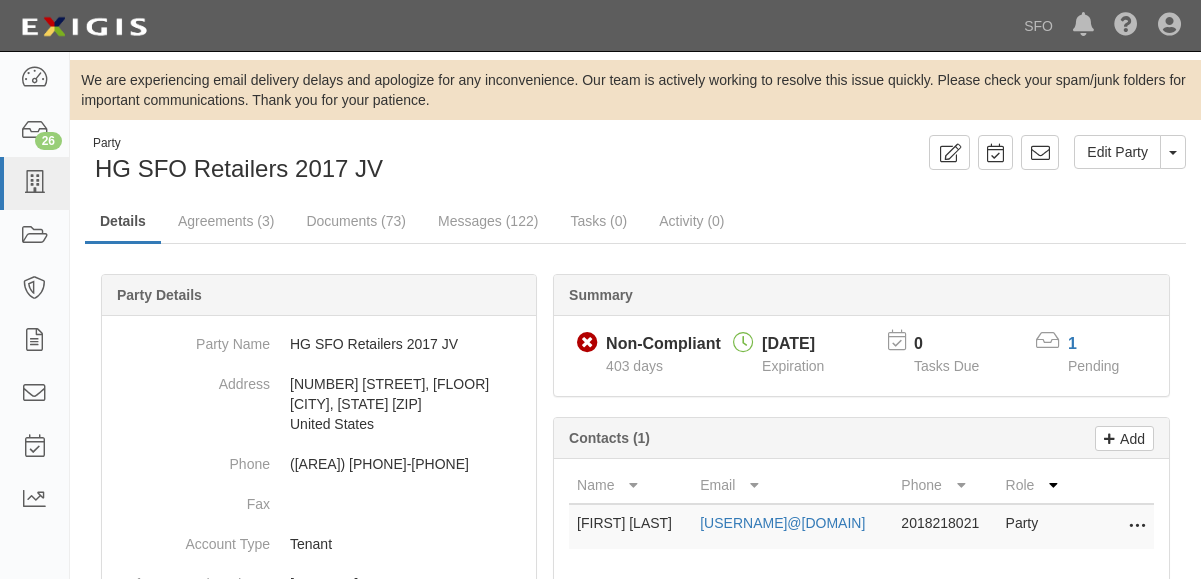 scroll, scrollTop: 0, scrollLeft: 0, axis: both 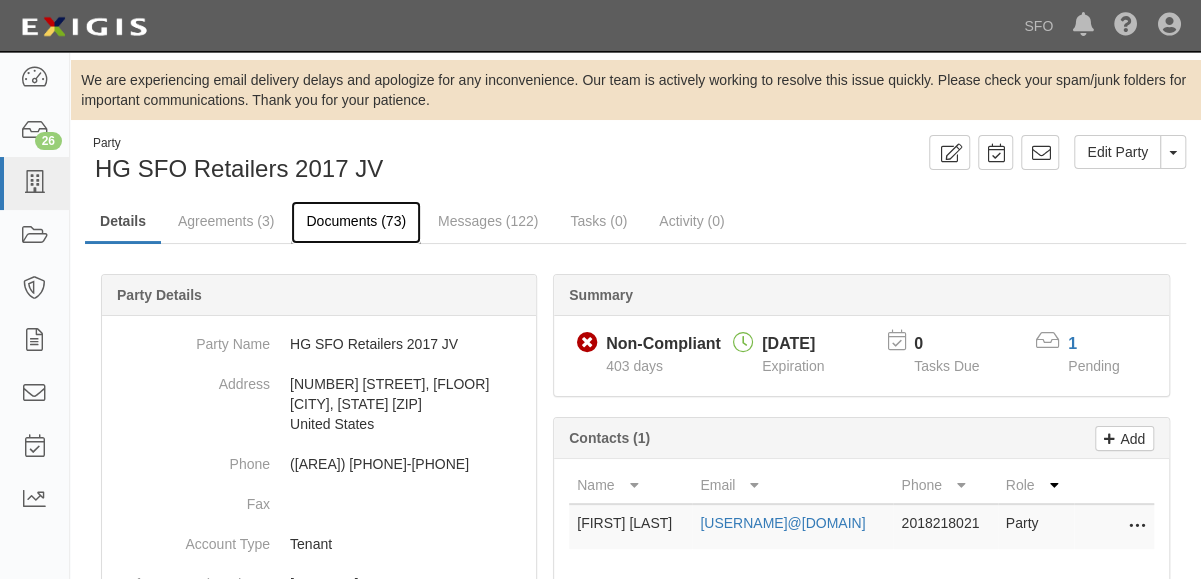 drag, startPoint x: 365, startPoint y: 233, endPoint x: 366, endPoint y: 217, distance: 16.03122 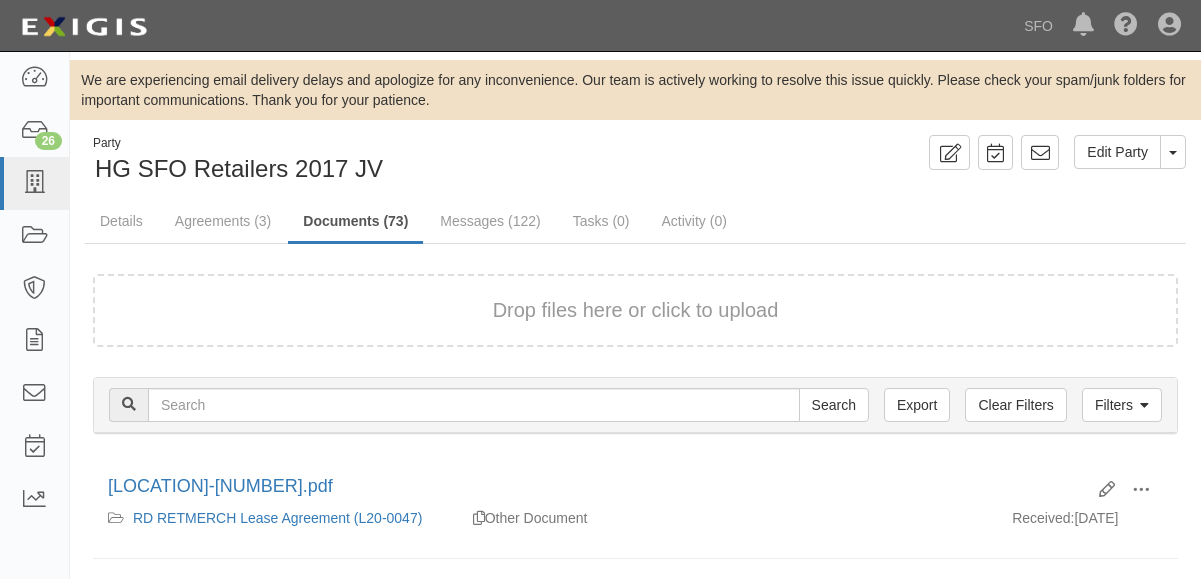 scroll, scrollTop: 0, scrollLeft: 0, axis: both 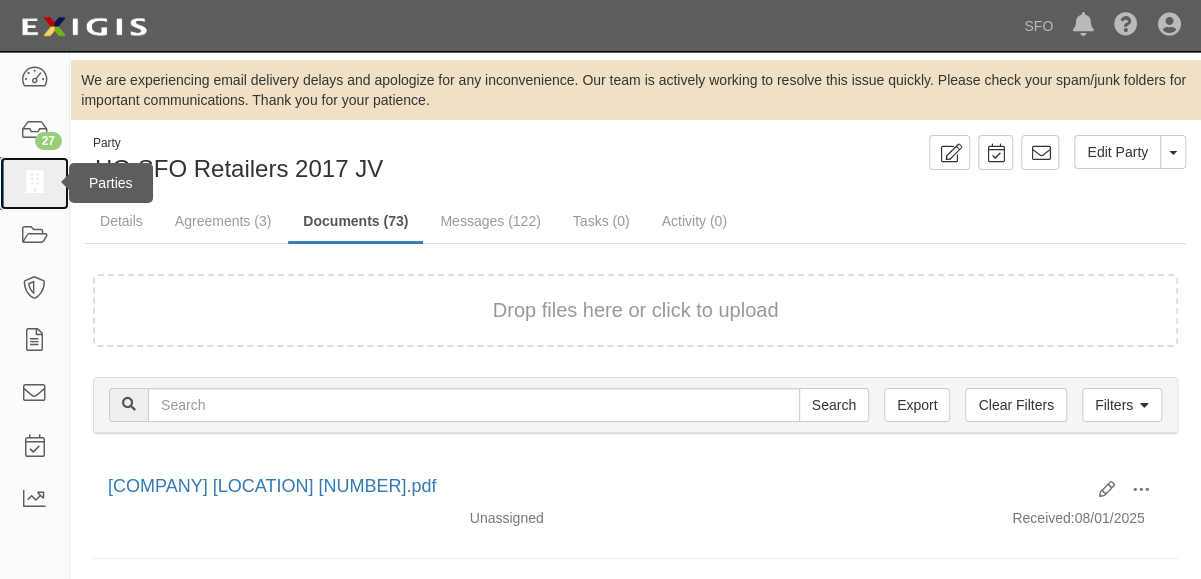 drag, startPoint x: 40, startPoint y: 171, endPoint x: 60, endPoint y: 171, distance: 20 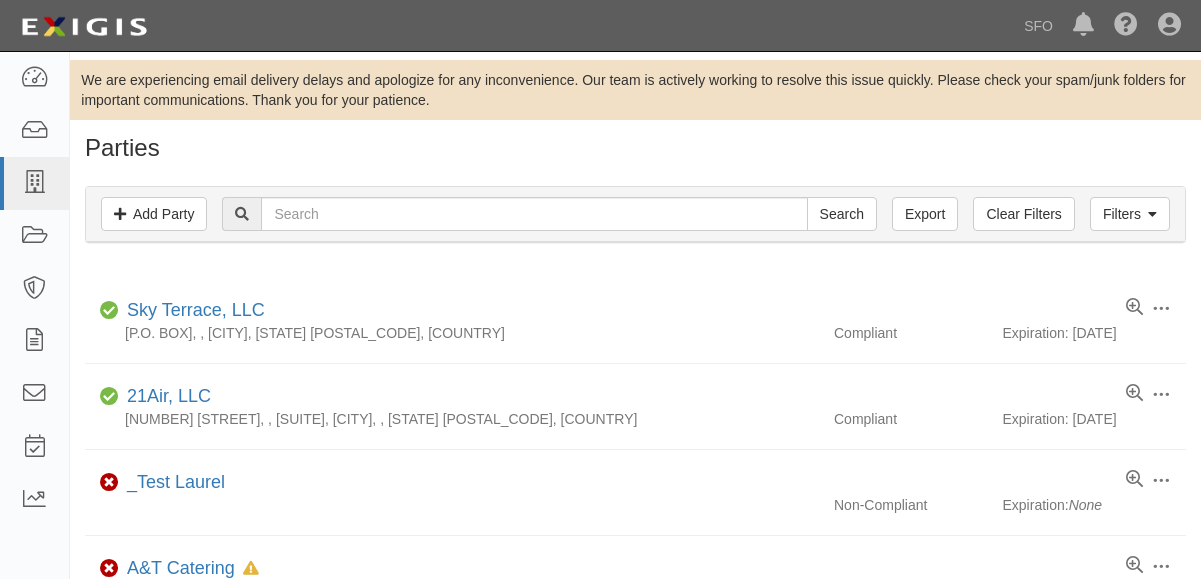 scroll, scrollTop: 0, scrollLeft: 0, axis: both 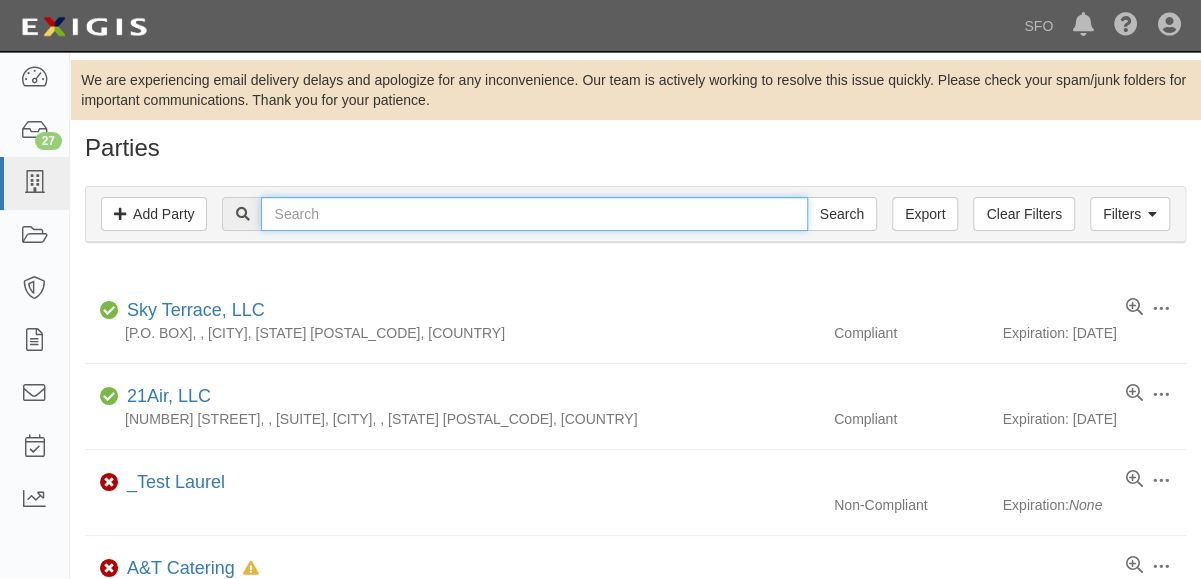 drag, startPoint x: 309, startPoint y: 208, endPoint x: 324, endPoint y: 219, distance: 18.601076 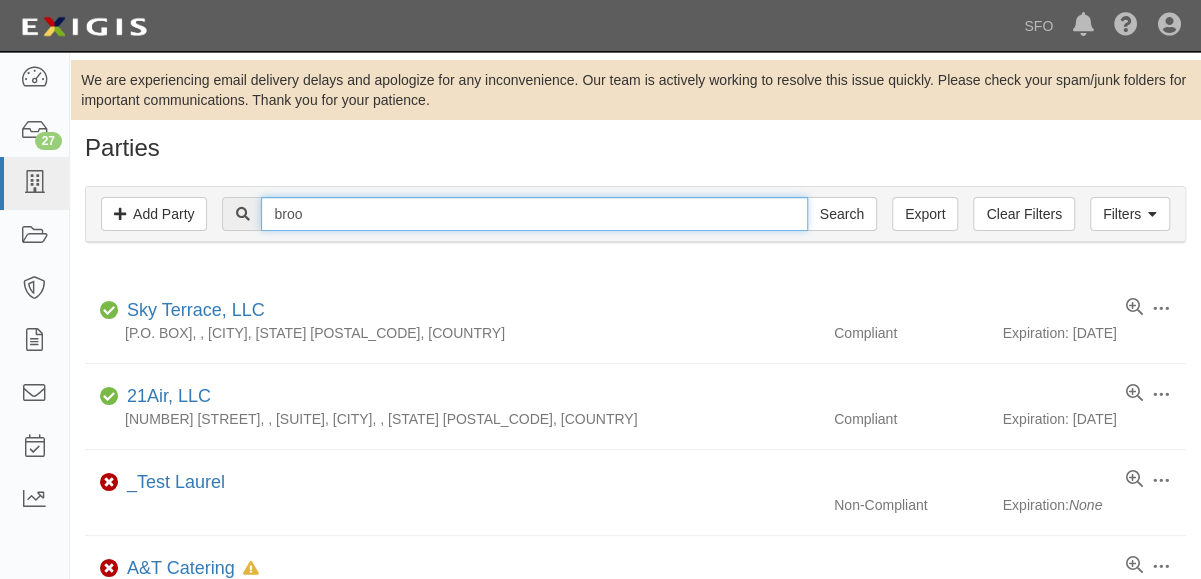 type on "broo" 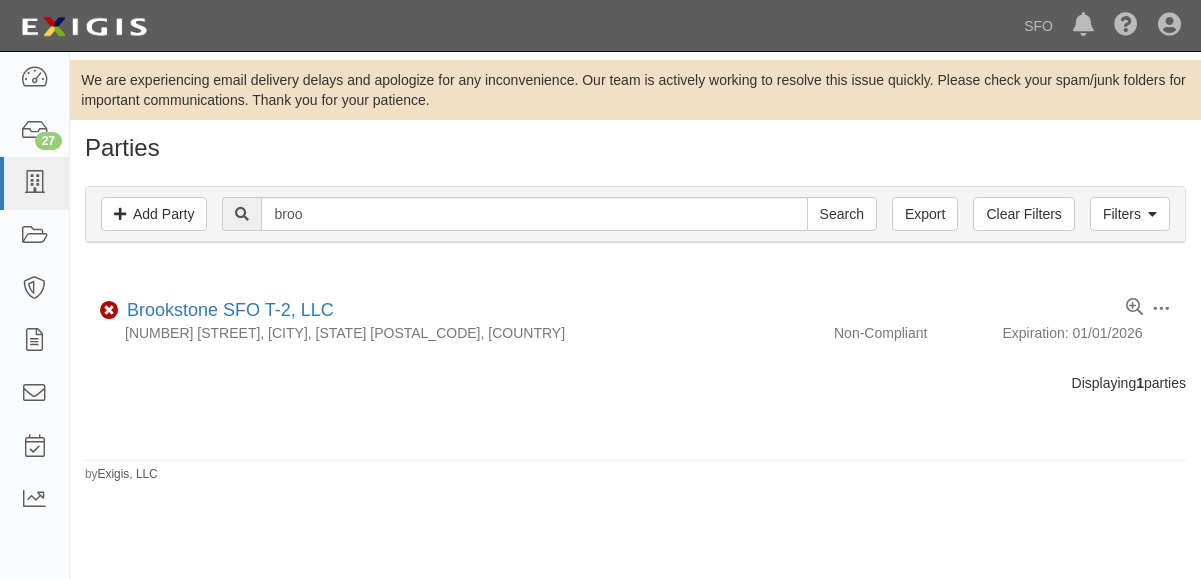 scroll, scrollTop: 0, scrollLeft: 0, axis: both 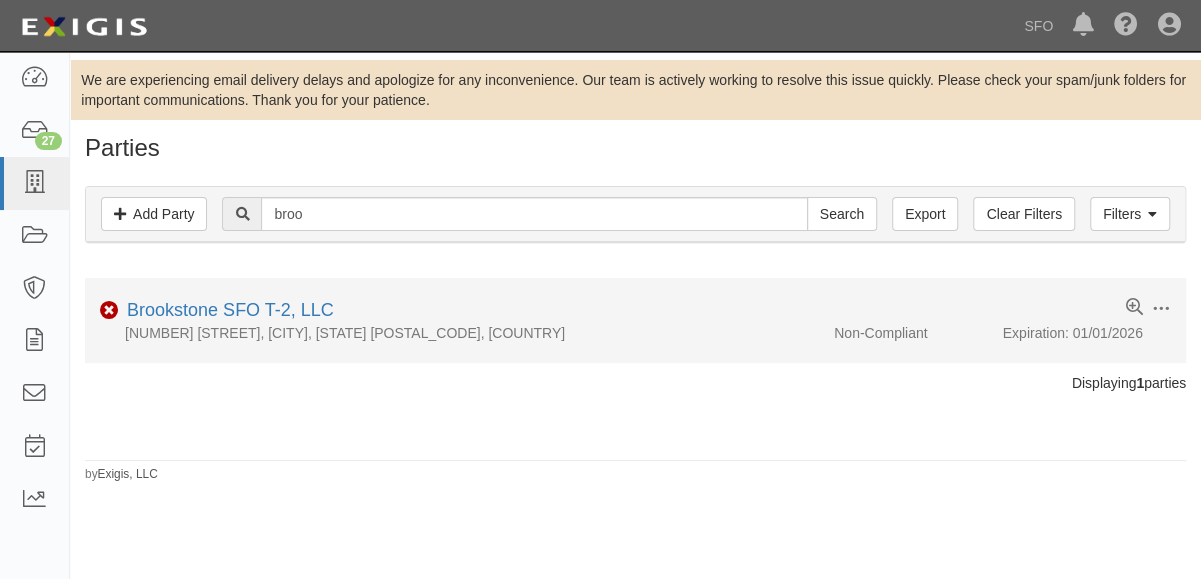 click on "Edit Log activity Add task Send message Archive Non-Compliant Brookstone SFO T-2, LLC [NUMBER] [STREET], [CITY], [STATE] [POSTAL_CODE], [COUNTRY] Non-Compliant Expiration:  [DATE] [NUMBER] agreement: Non-Compliant RD Lease Agreement [NUMBER] (since [DATE])" at bounding box center (635, 320) 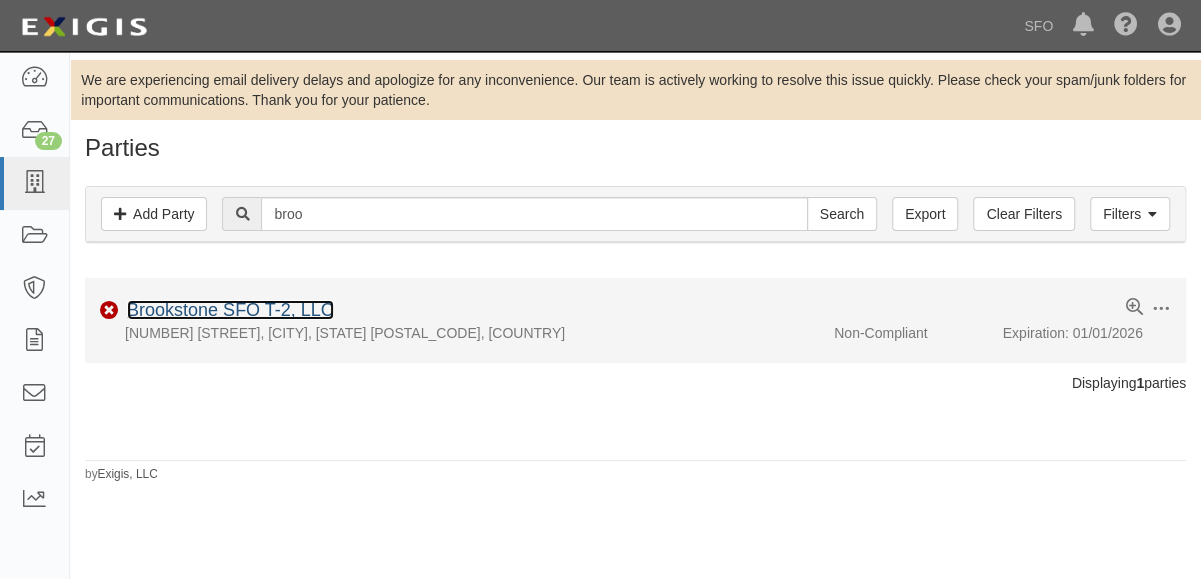 click on "Brookstone SFO T-2, LLC" at bounding box center [230, 310] 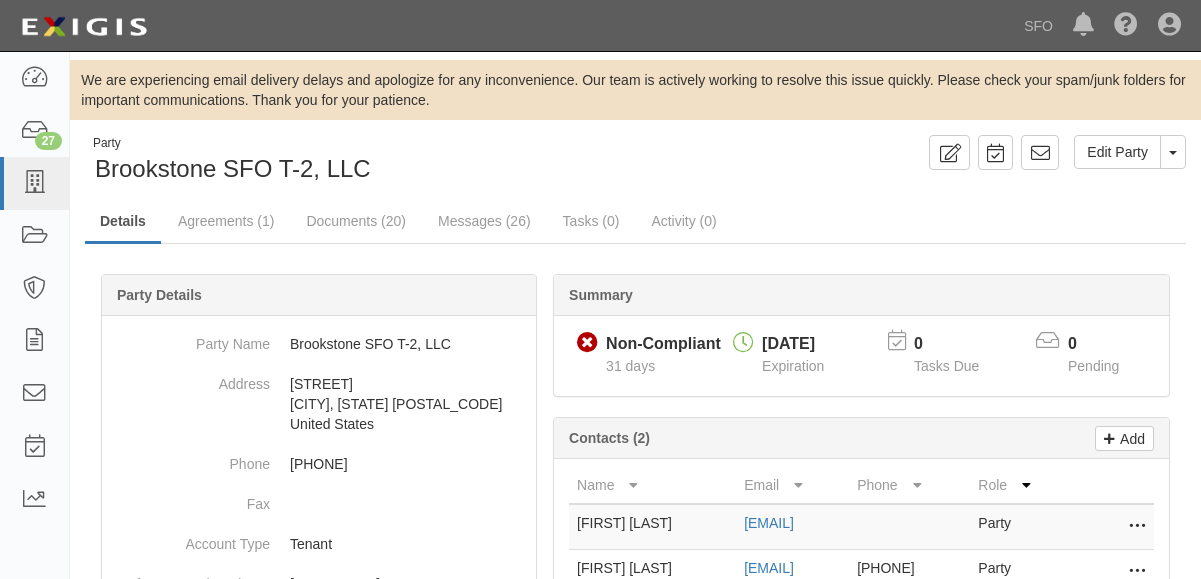scroll, scrollTop: 0, scrollLeft: 0, axis: both 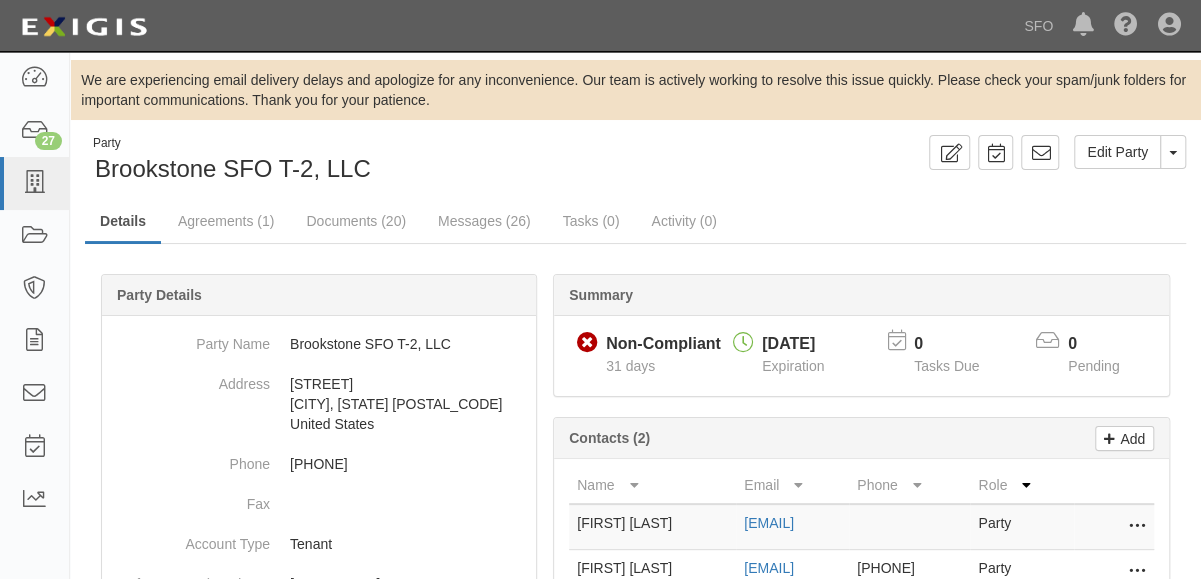 click on "Party [PARTY_NAME] Edit Party Toggle Party Dropdown View Audit Trail Archive Party Send Message Add Task Log Activity Details Agreements (1) Documents (20) Messages (26) Tasks (0) Activity (0) Summary Non-Compliant Non-Compliant 31 days [DATE] Expiration 0 Tasks Due 0 Pending Add Contacts (2) Name [FIRST] [LAST] Email [EMAIL] Party Edit Delete [FIRST] [LAST] [EMAIL] [PHONE] Party Edit Delete Organizational Units (1) B&F RDM Party Details Party Name [PARTY_NAME] Address [STREET] [CITY], [STATE] [POSTAL_CODE] United States Phone [PHONE] Fax Account Type Tenant Reference ID (Vendor or Tenant ID) [ID_NUMBER] ComplianceProfileID [UUID] Email [EMAIL] copy to clipboard Portal [URL] copy to clipboard ID [ID] Created [DATE] [TIME] Last Updated [DATE] [TIME] by Exigis, LLC" at bounding box center (635, 557) 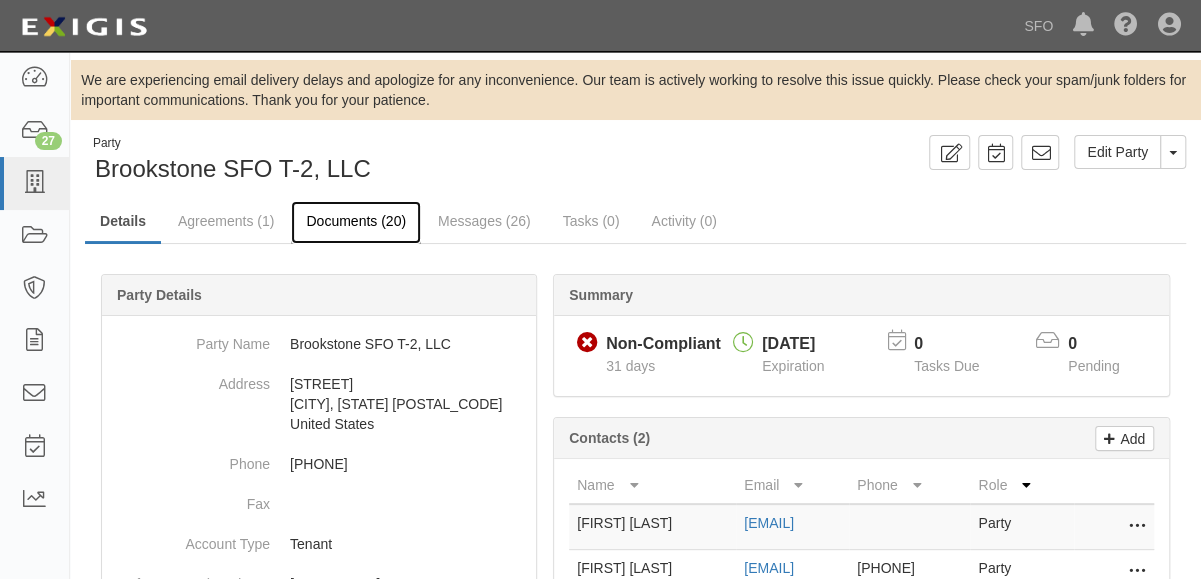 click on "Documents (20)" at bounding box center (356, 222) 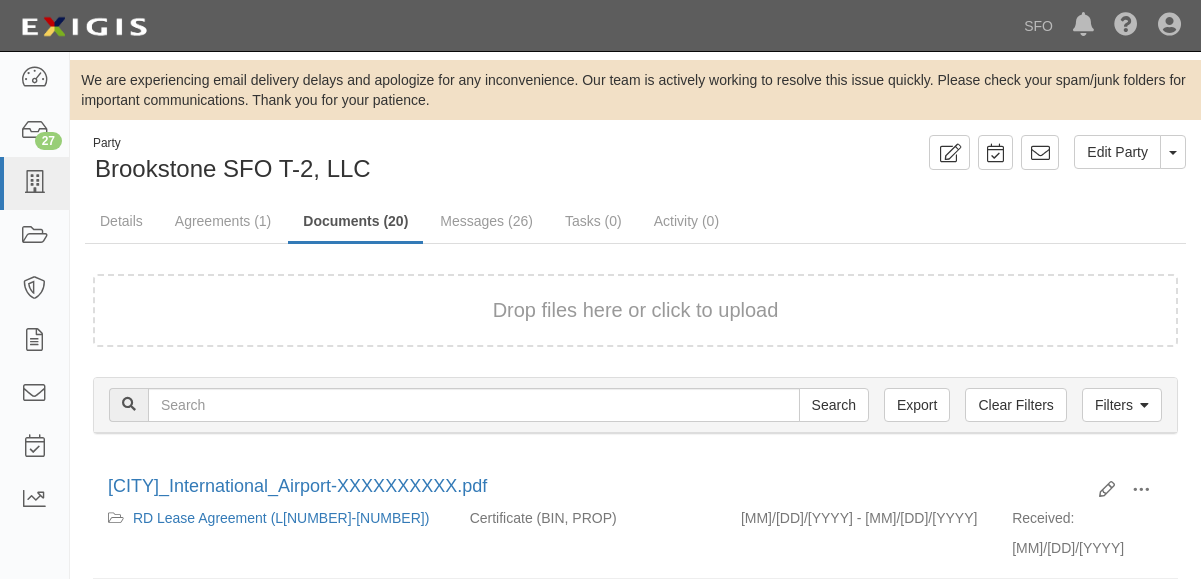 scroll, scrollTop: 0, scrollLeft: 0, axis: both 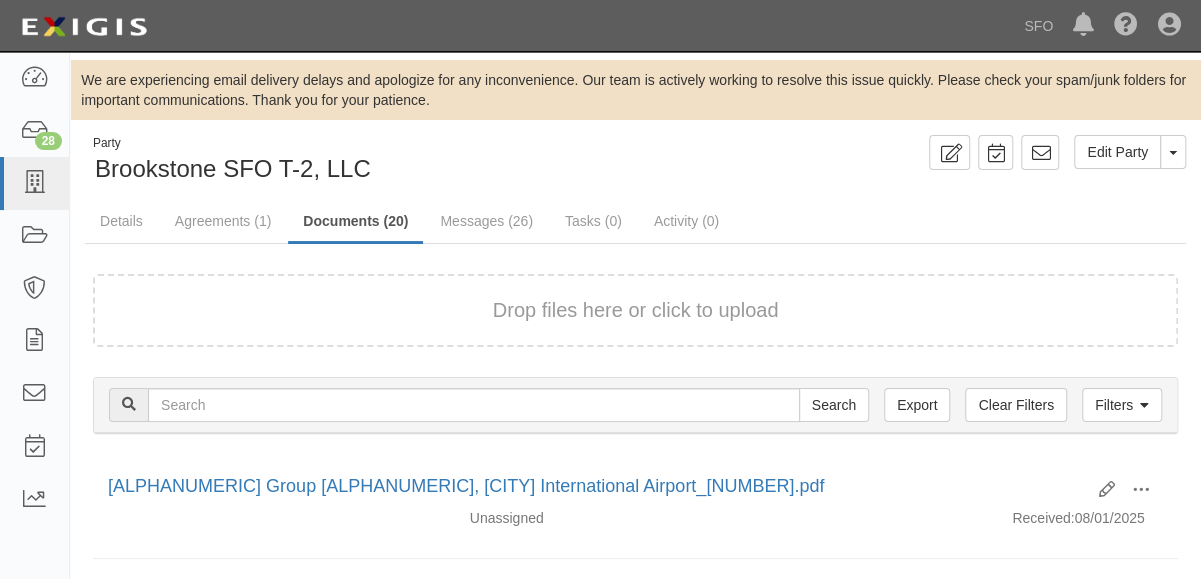 drag, startPoint x: 391, startPoint y: 349, endPoint x: 384, endPoint y: 333, distance: 17.464249 